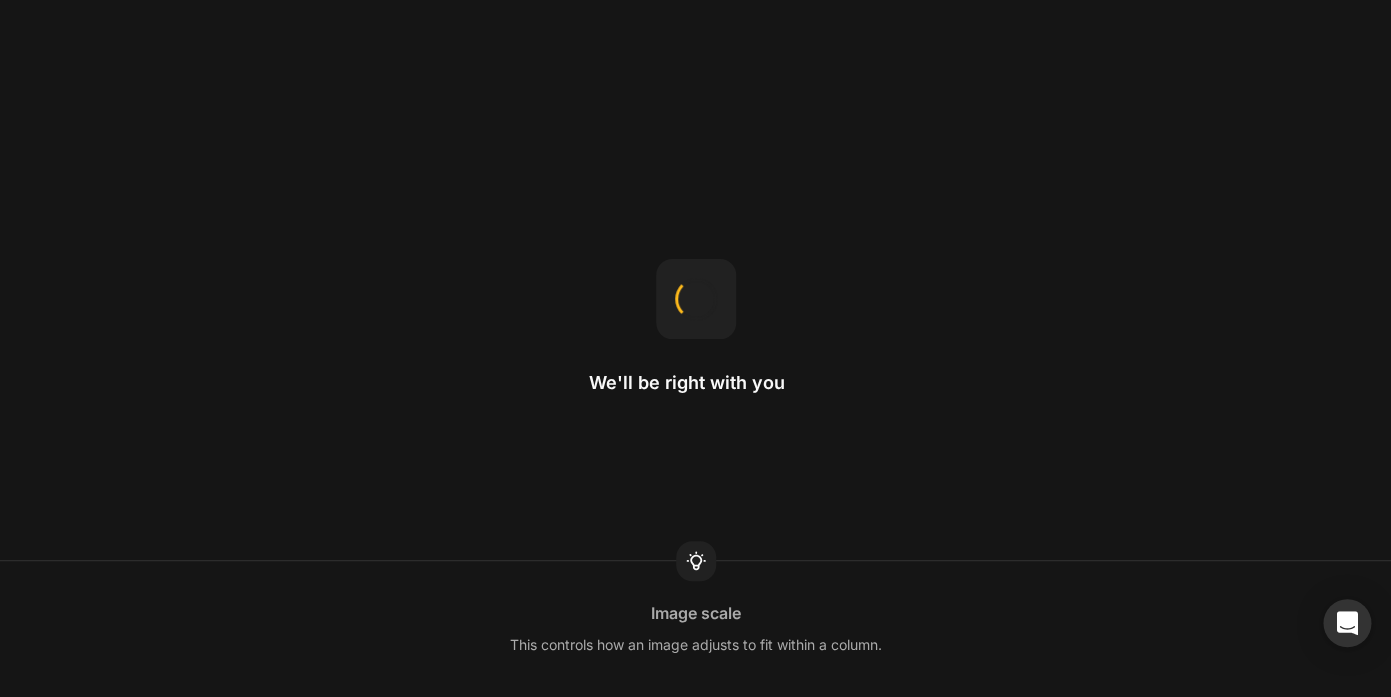 scroll, scrollTop: 0, scrollLeft: 0, axis: both 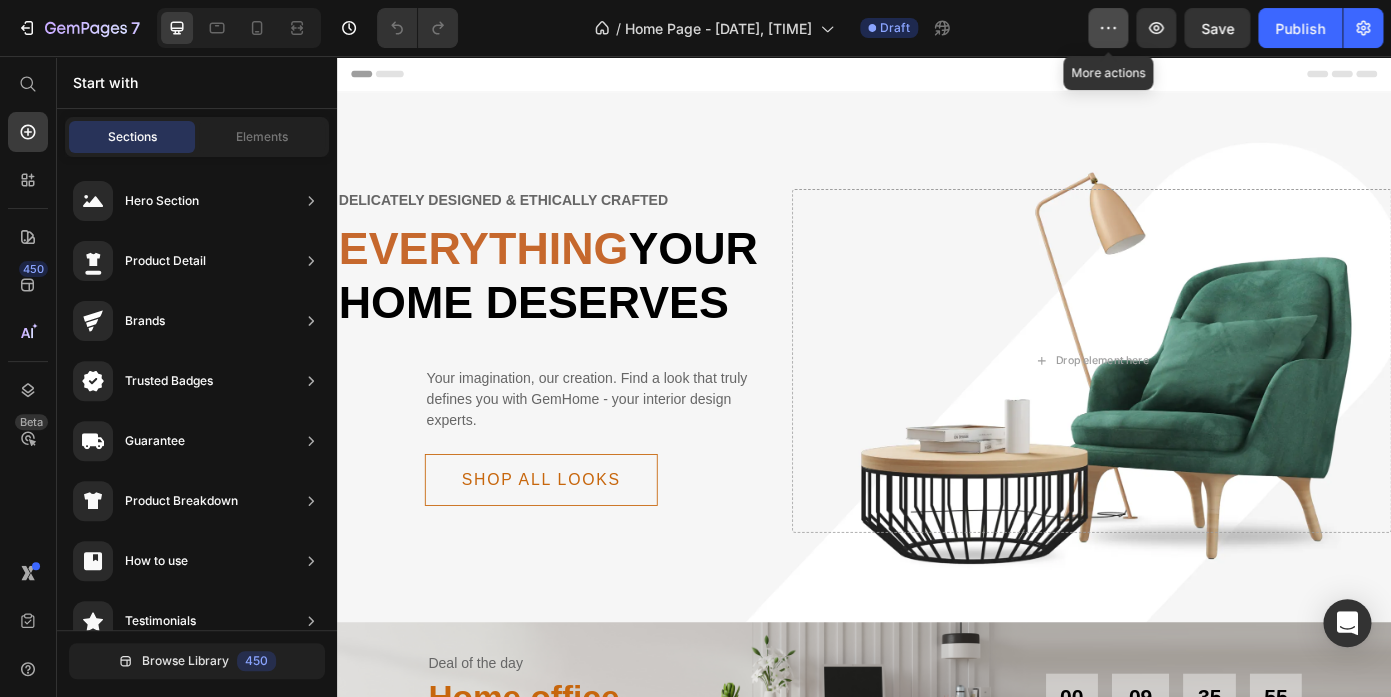 click 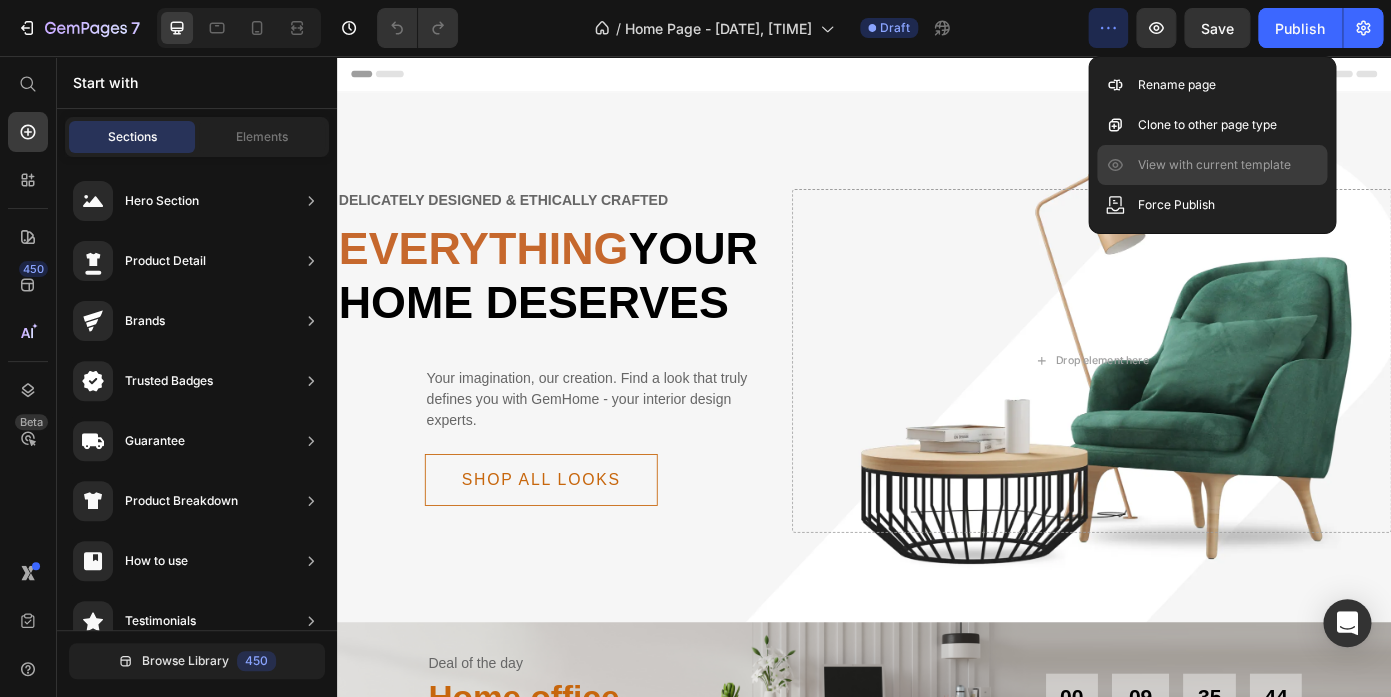 click on "View with current template" at bounding box center (1213, 165) 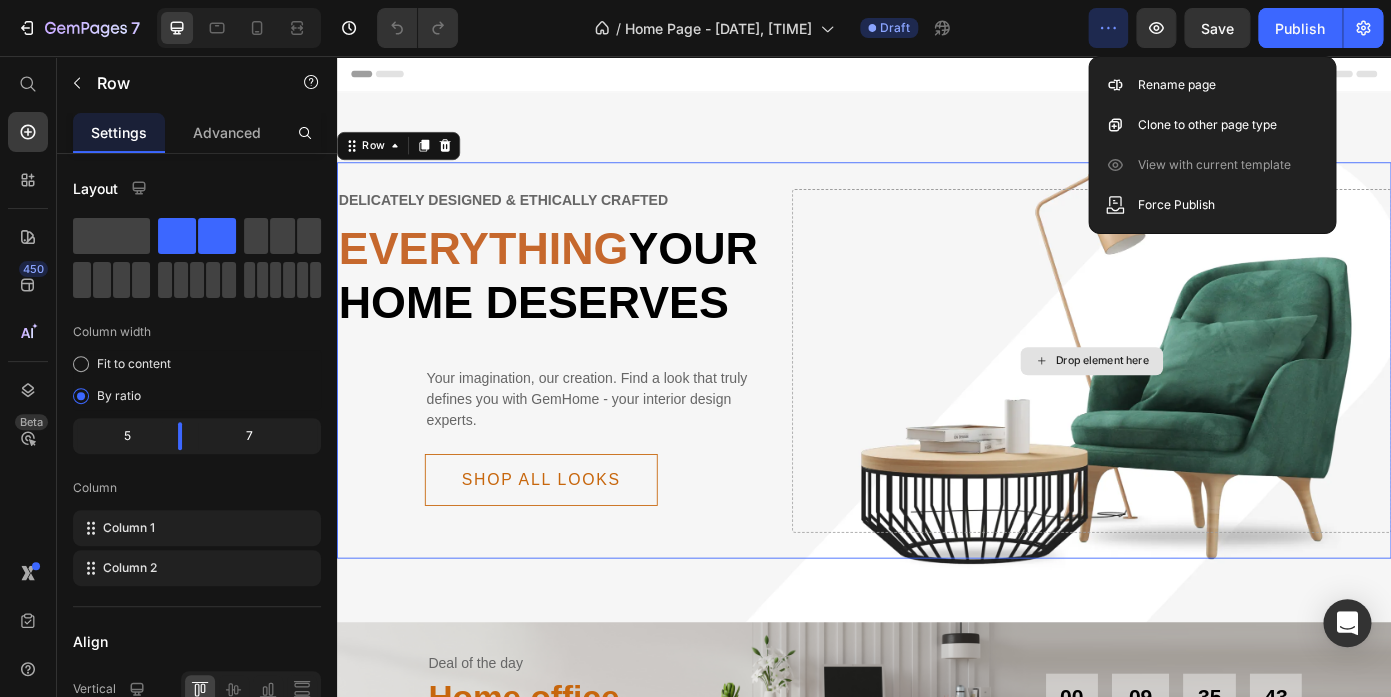 click on "Drop element here" at bounding box center (1196, 402) 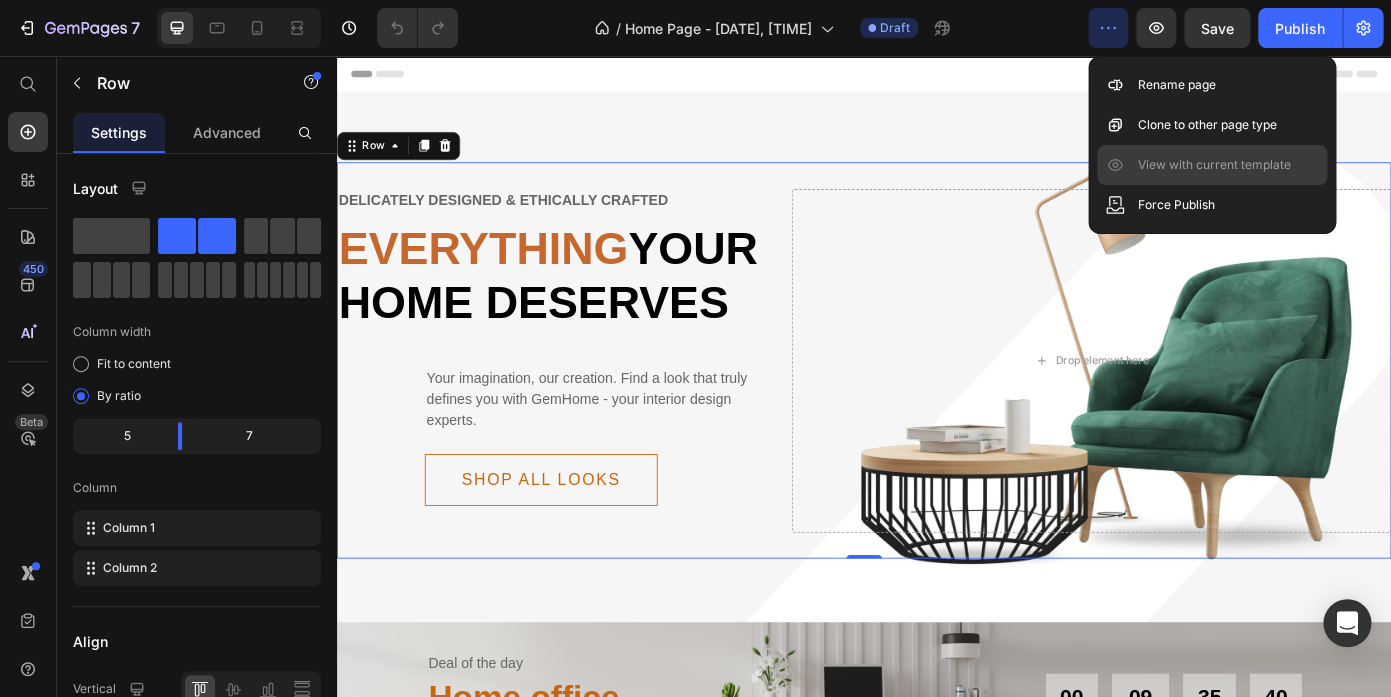 click on "View with current template" at bounding box center (1213, 165) 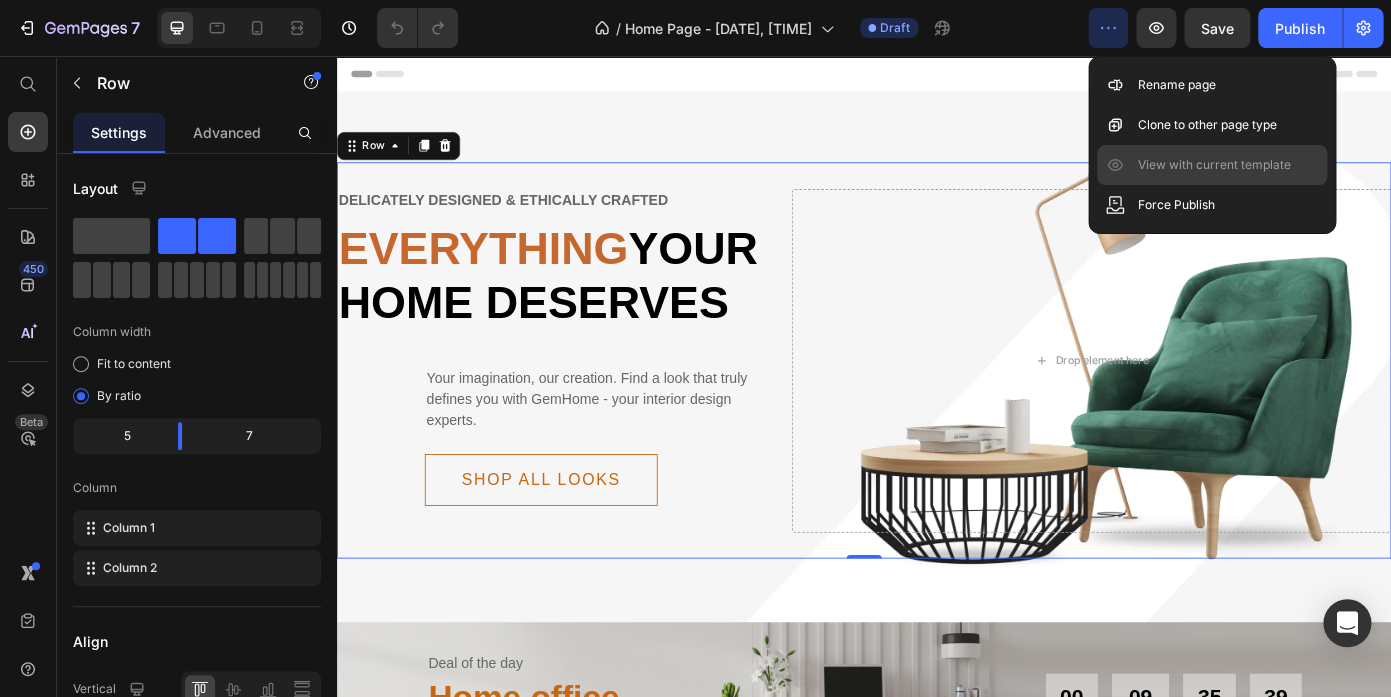 click on "View with current template" at bounding box center [1213, 165] 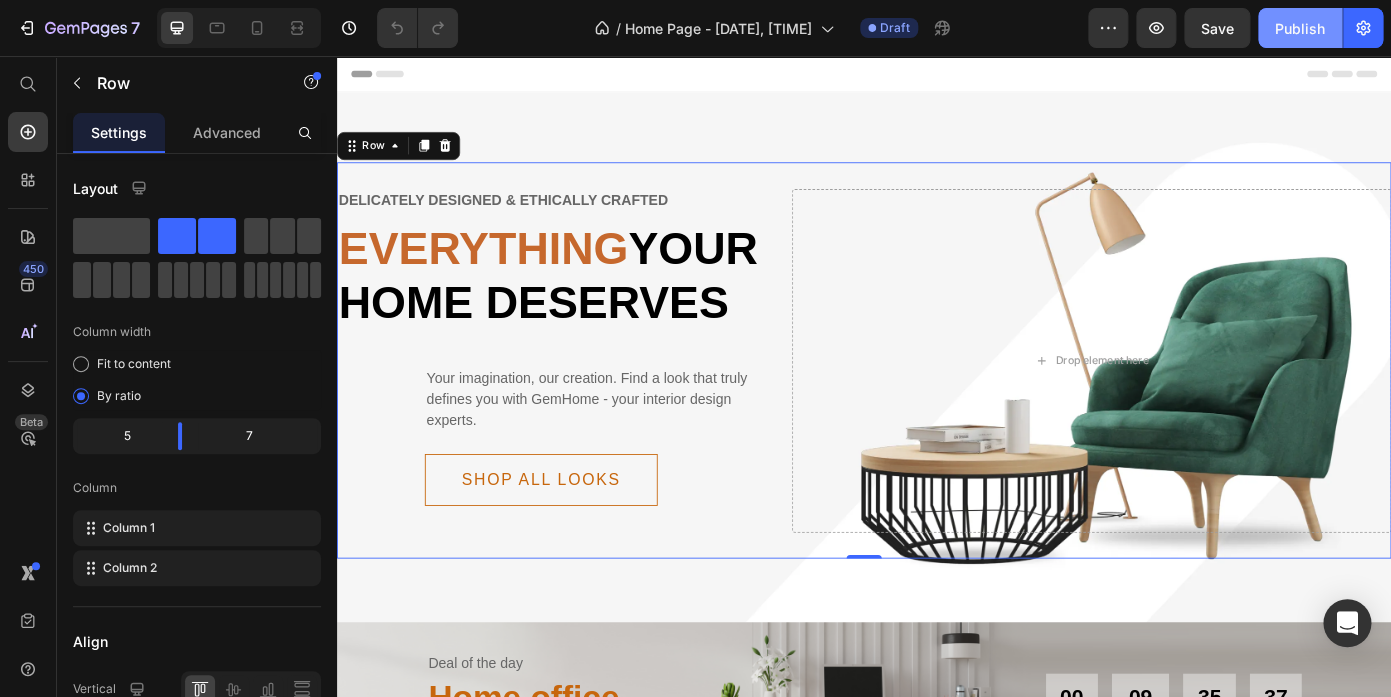 click on "Publish" at bounding box center [1300, 28] 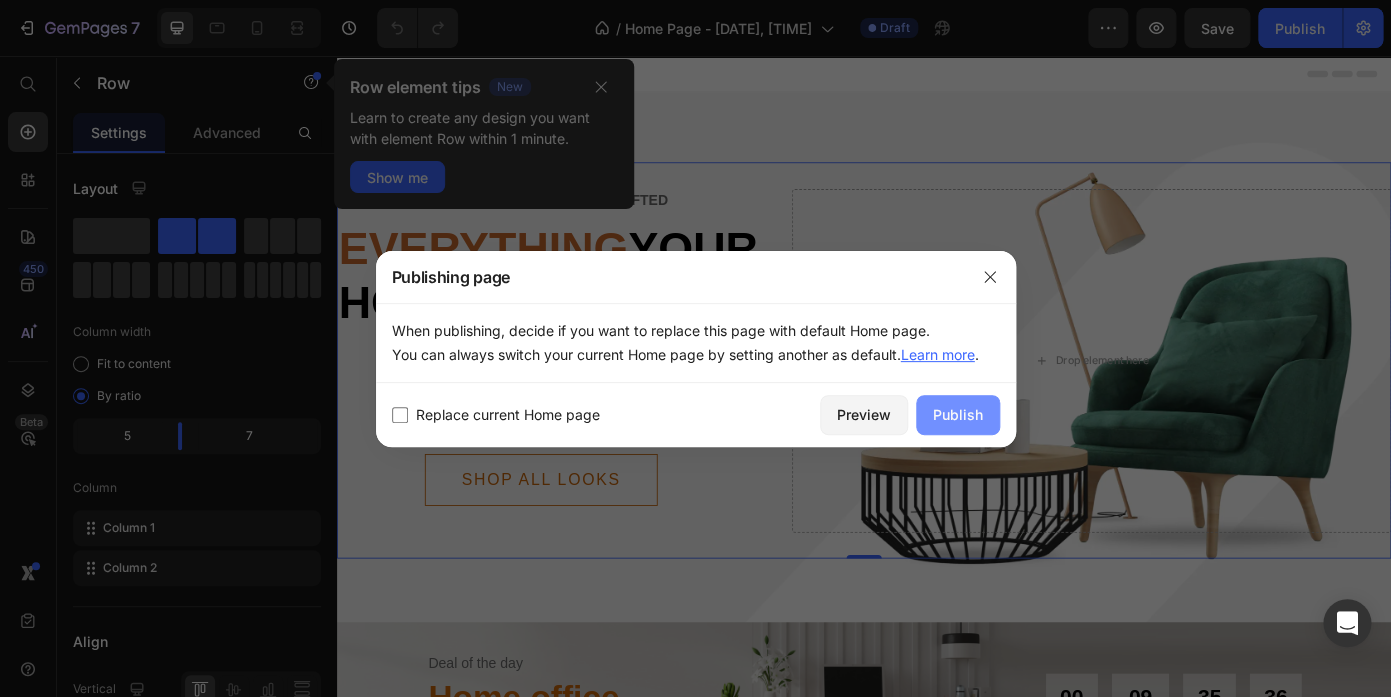click on "Publish" at bounding box center [958, 414] 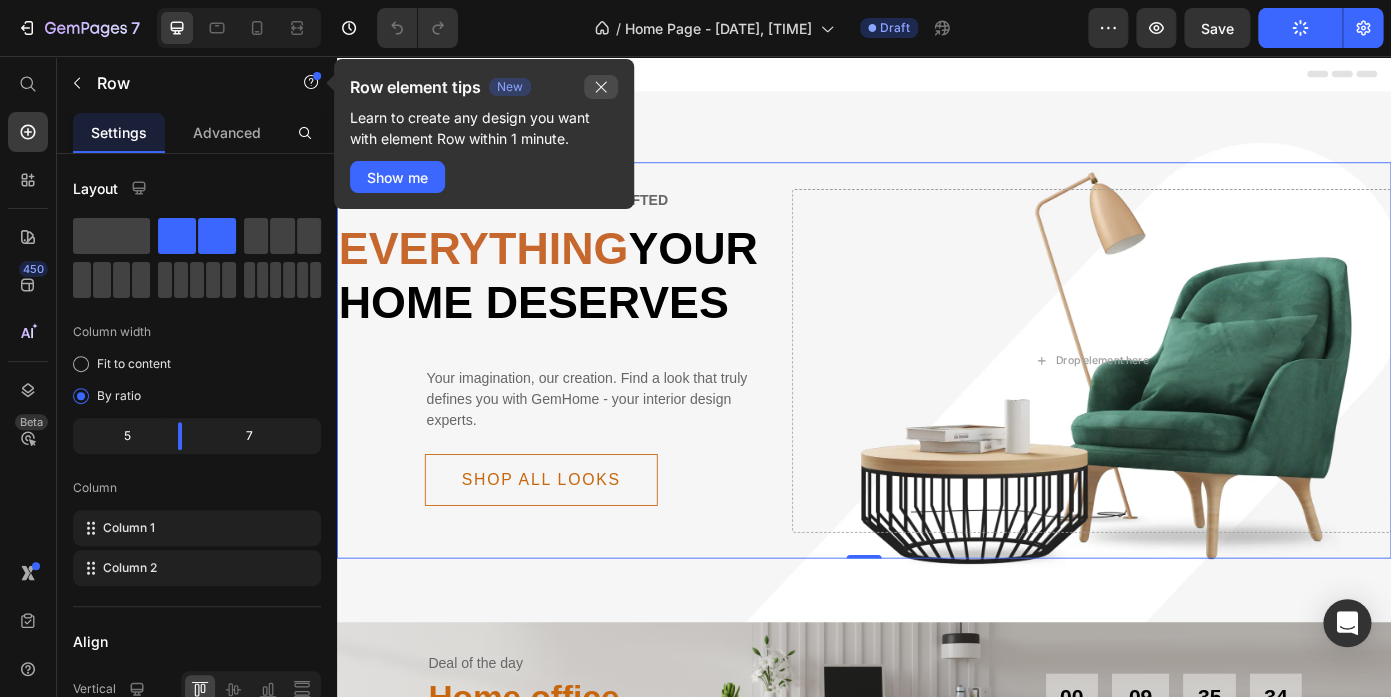 click at bounding box center (601, 87) 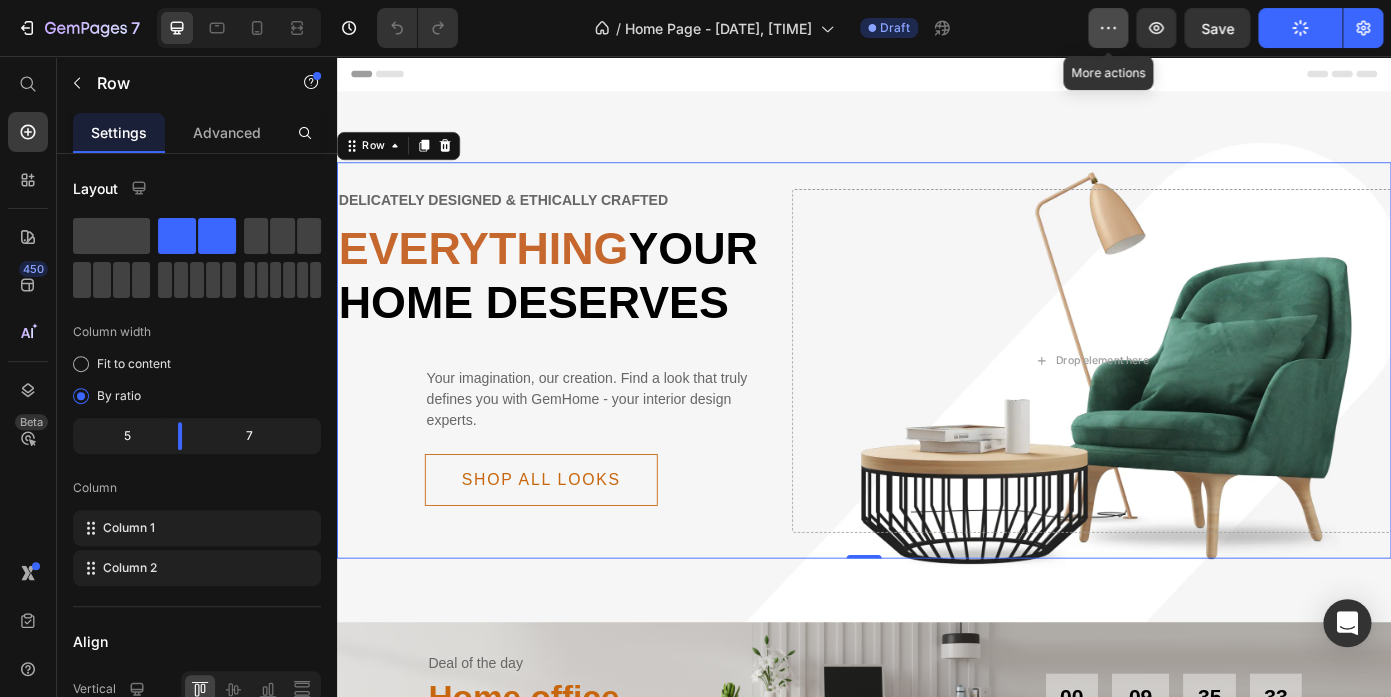 click 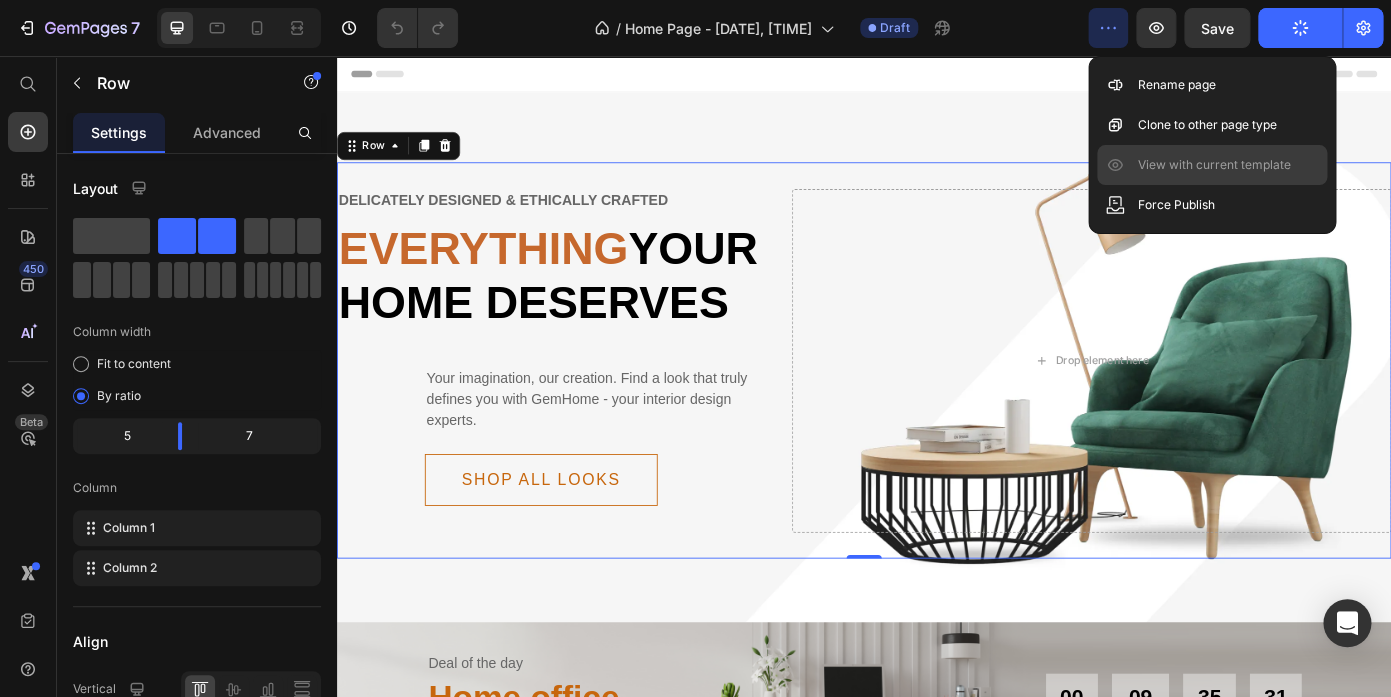 click on "View with current template" at bounding box center (1213, 165) 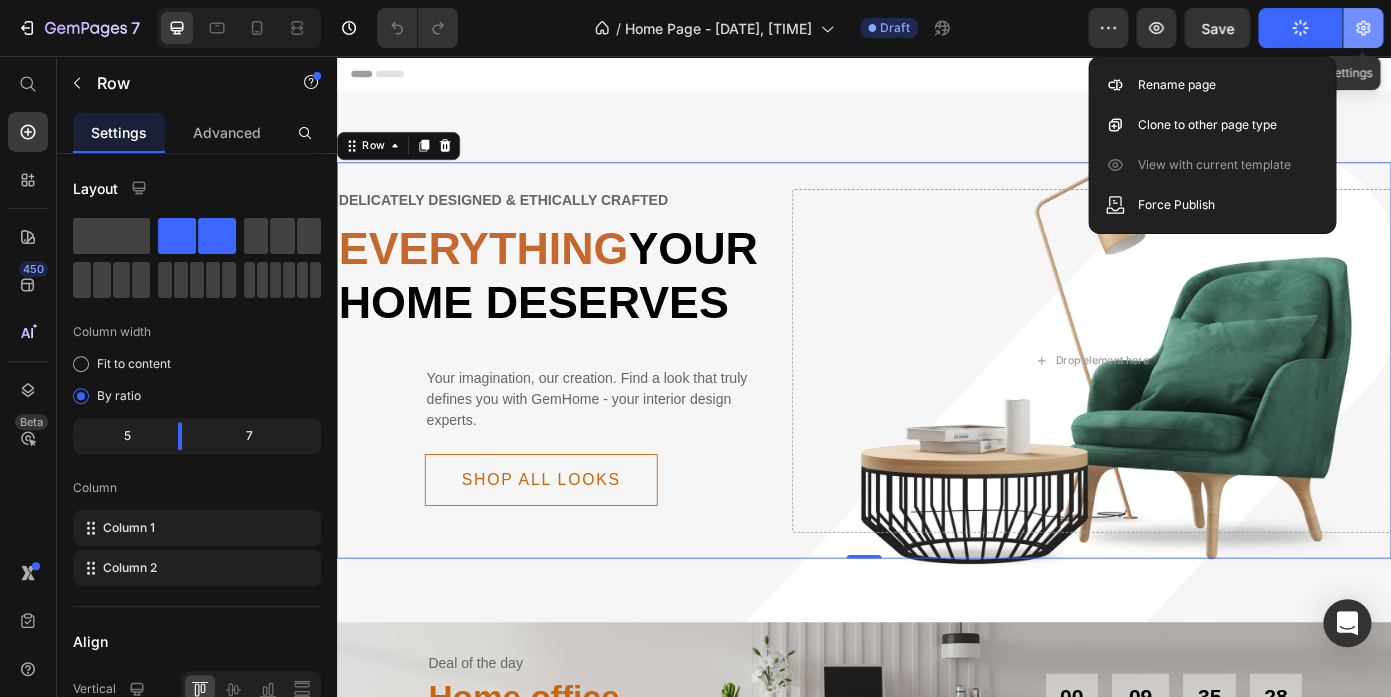 click 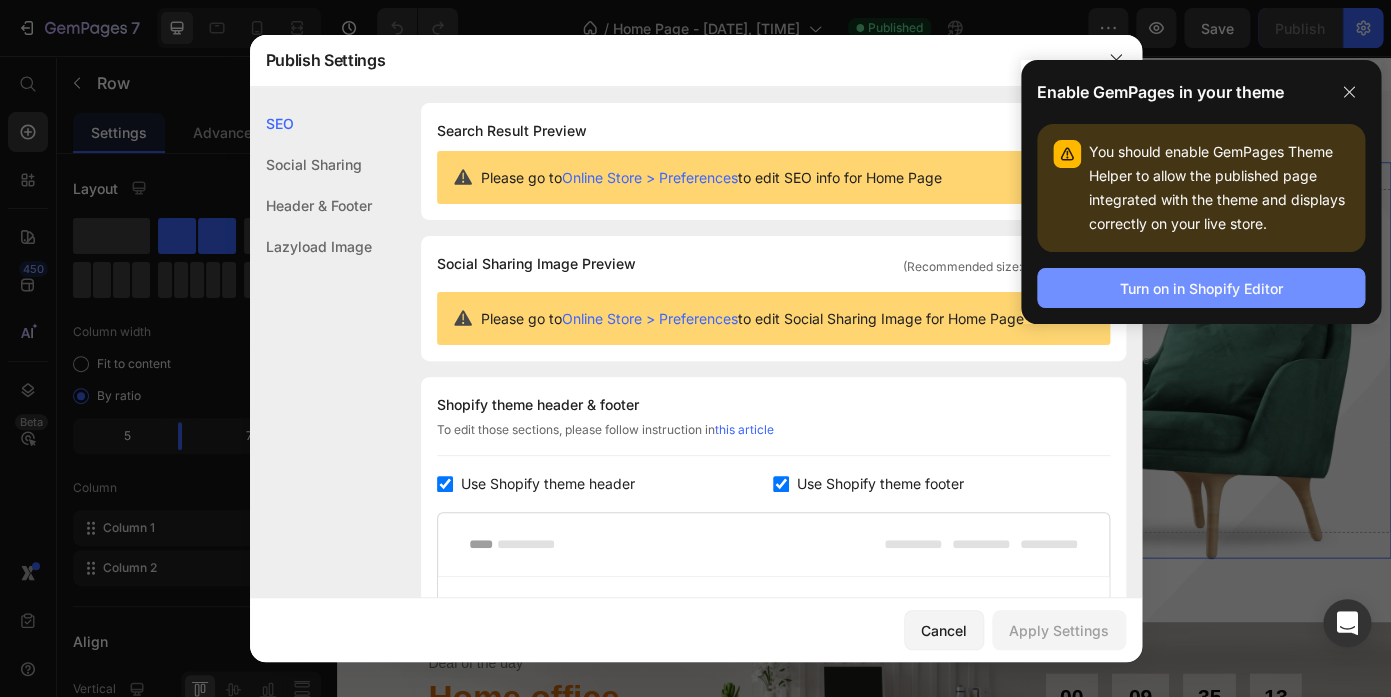 click on "Turn on in Shopify Editor" at bounding box center [1201, 288] 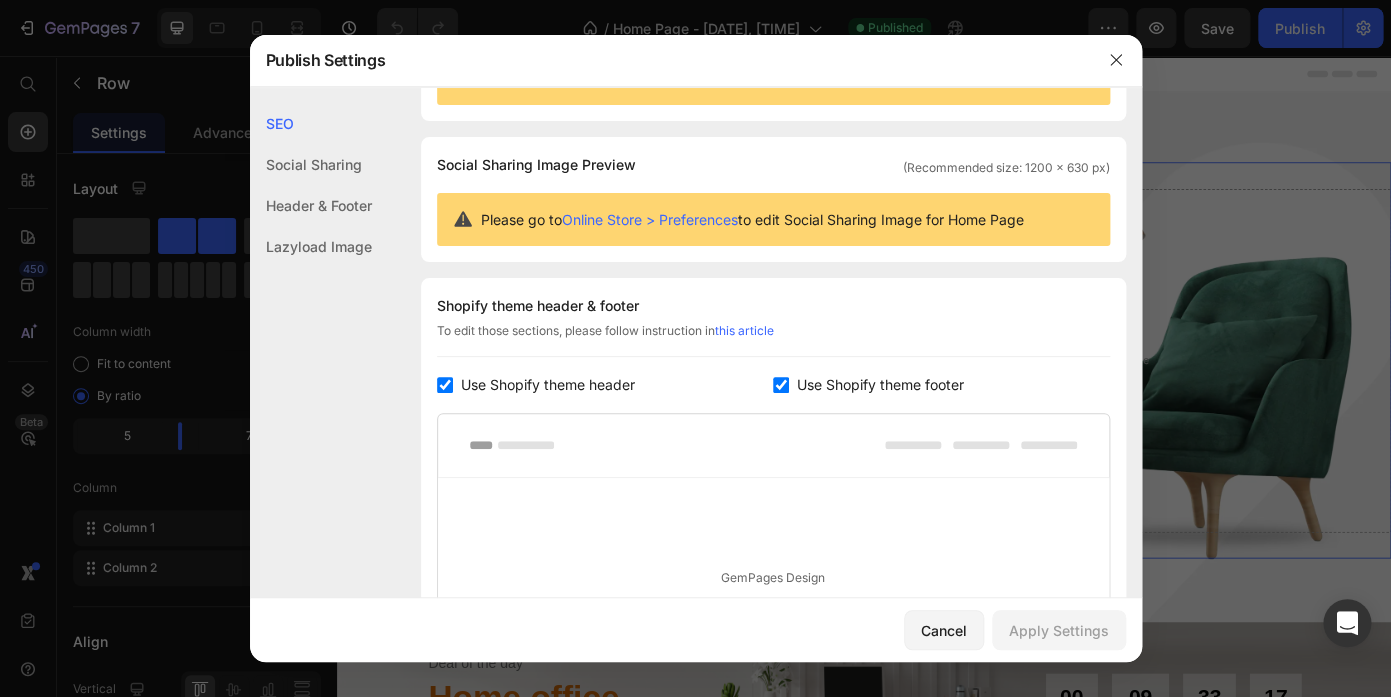 scroll, scrollTop: 104, scrollLeft: 0, axis: vertical 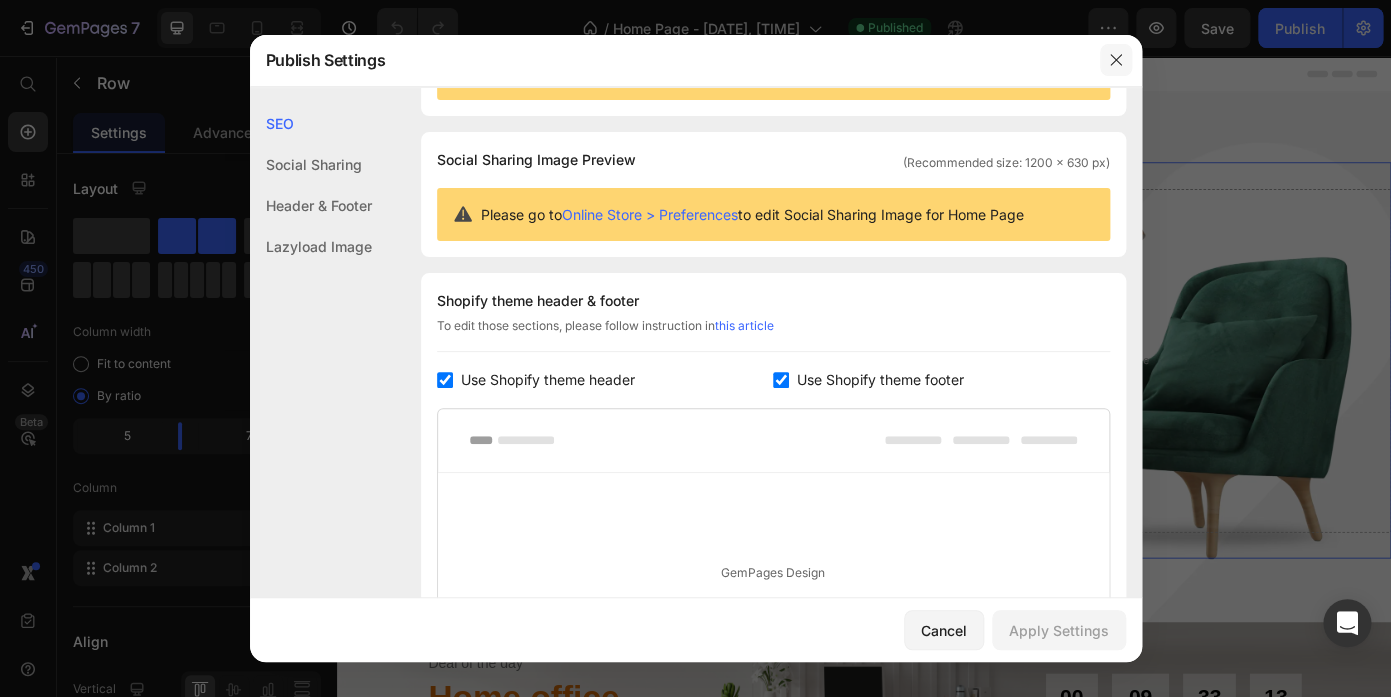 click at bounding box center (1116, 60) 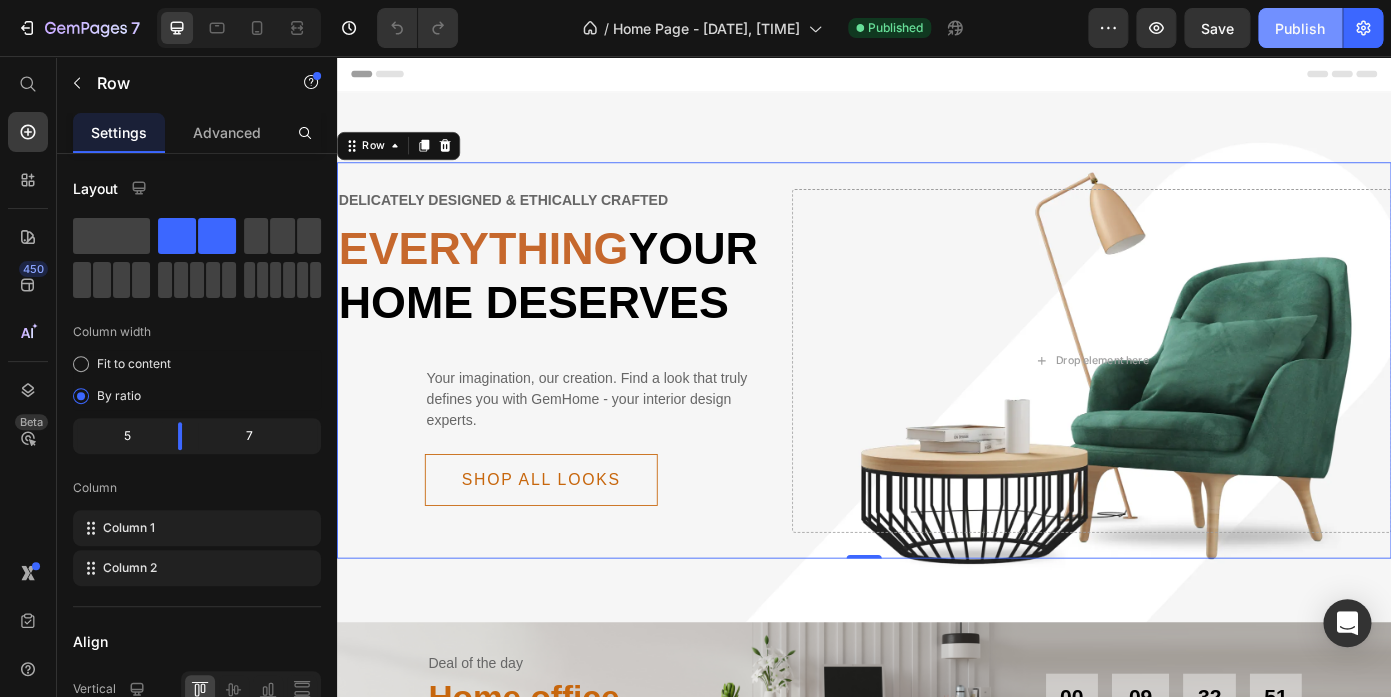 click on "Publish" 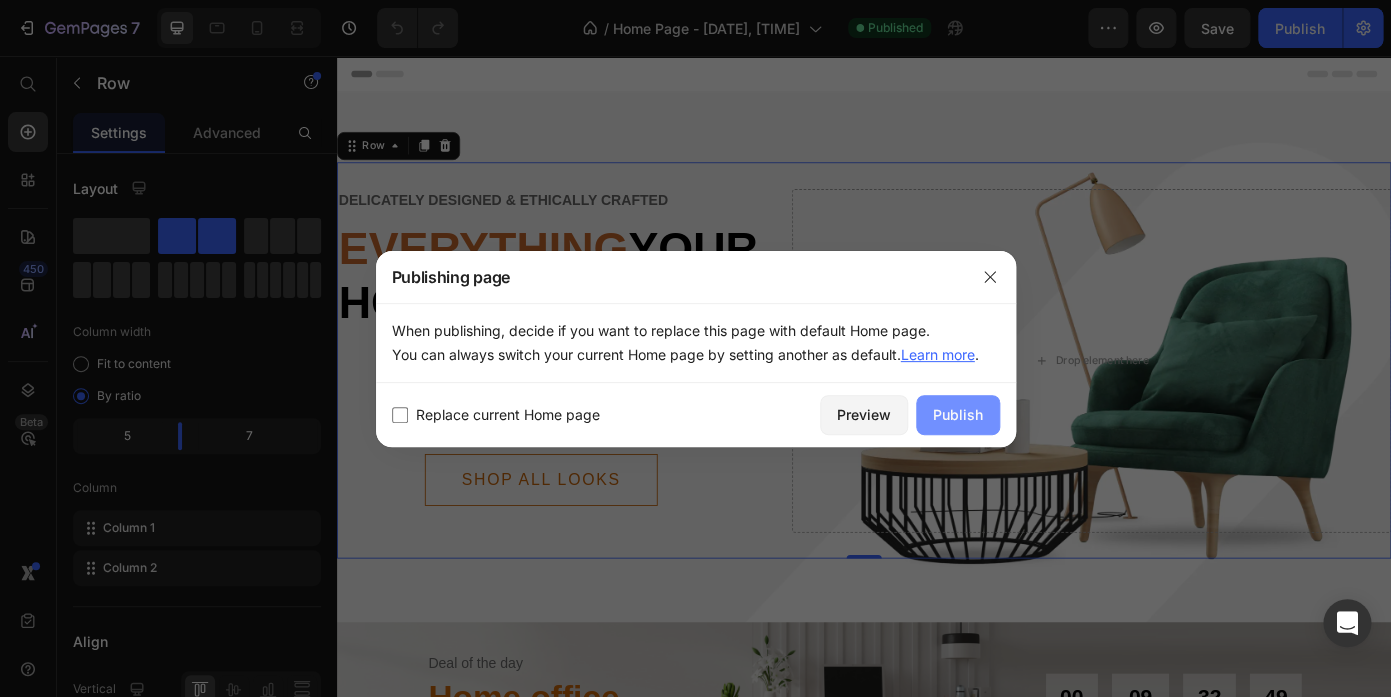click on "Publish" at bounding box center (958, 414) 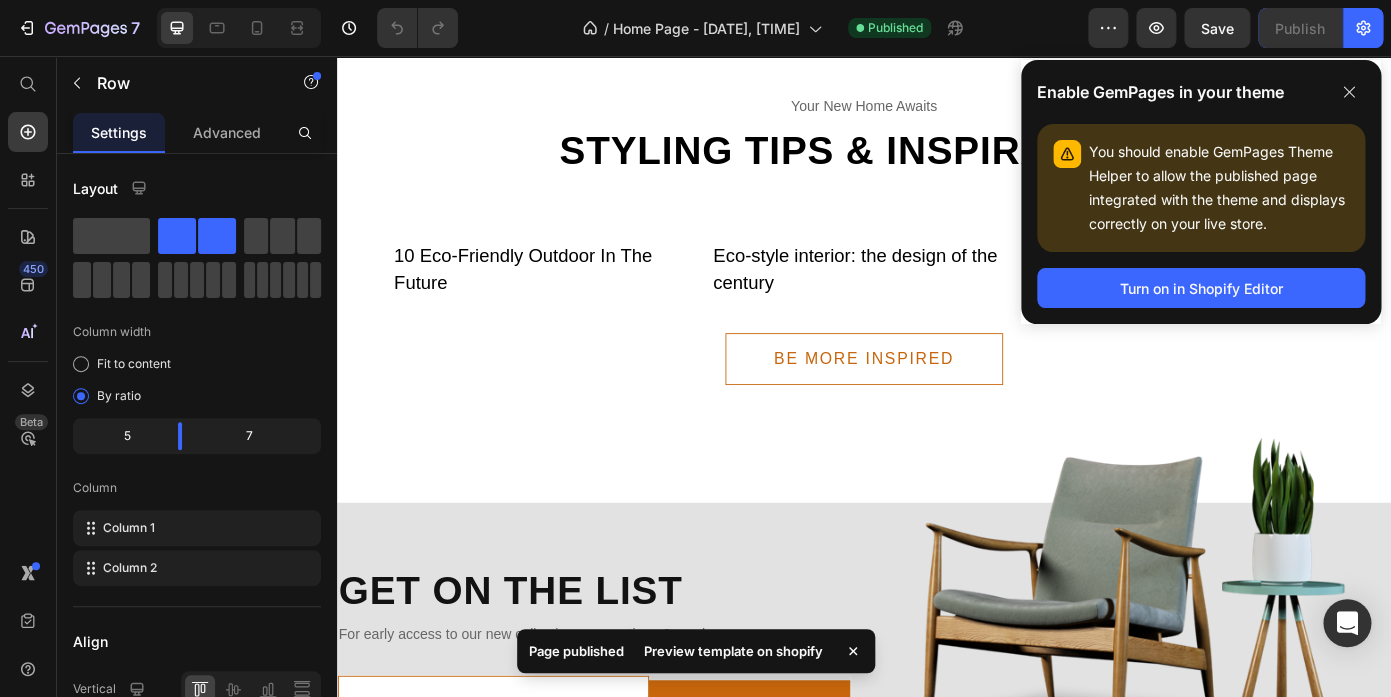 scroll, scrollTop: 4579, scrollLeft: 0, axis: vertical 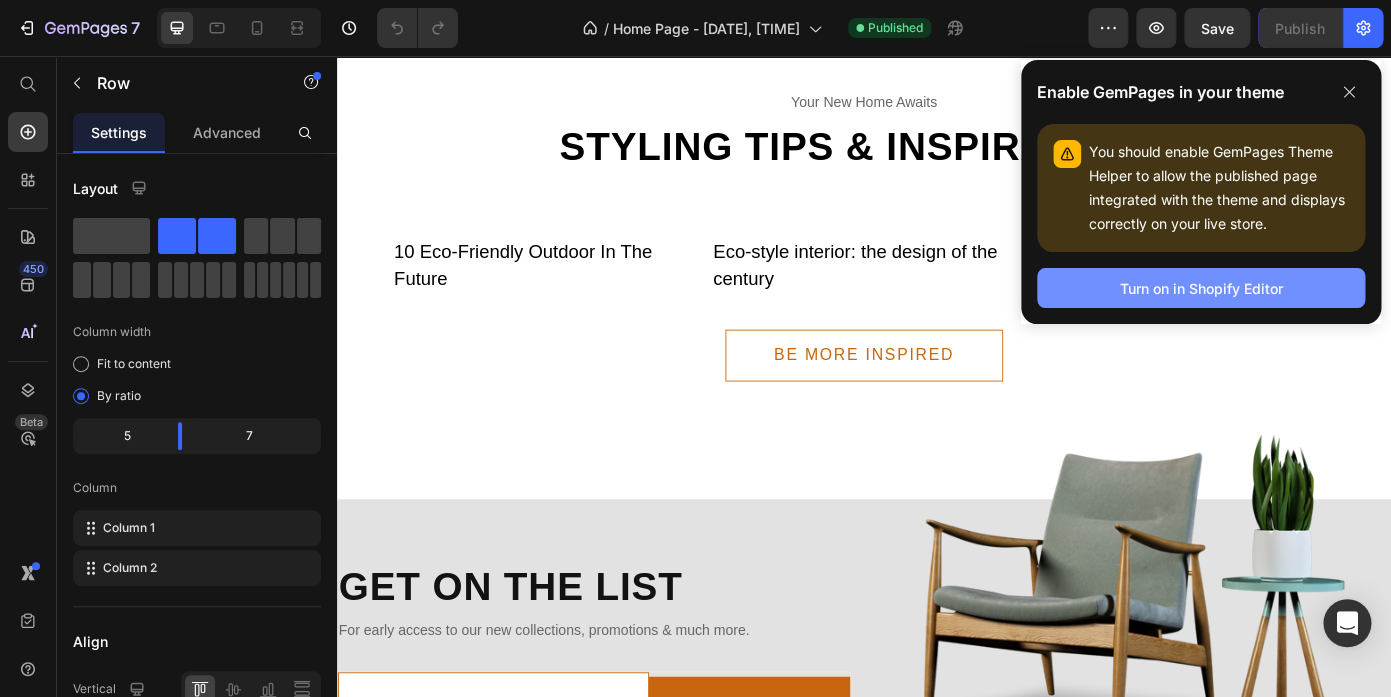 click on "Turn on in Shopify Editor" at bounding box center [1201, 288] 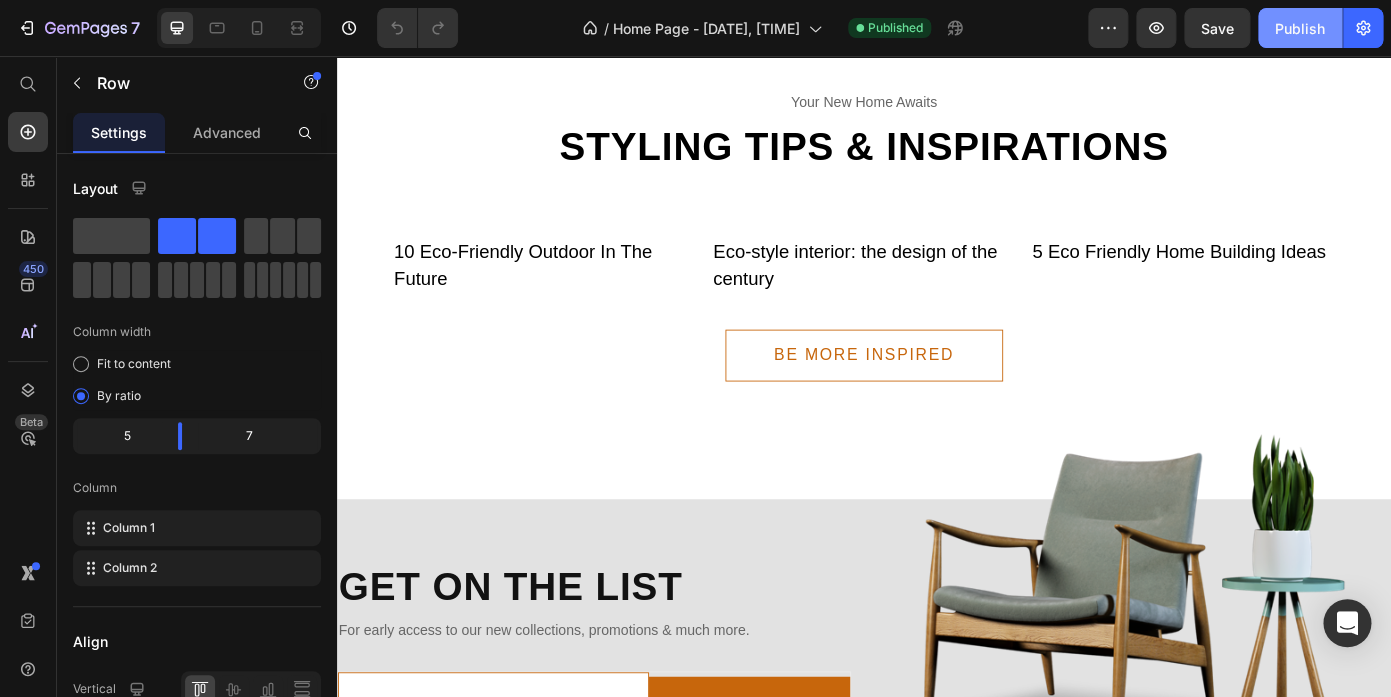 click on "Publish" at bounding box center (1300, 28) 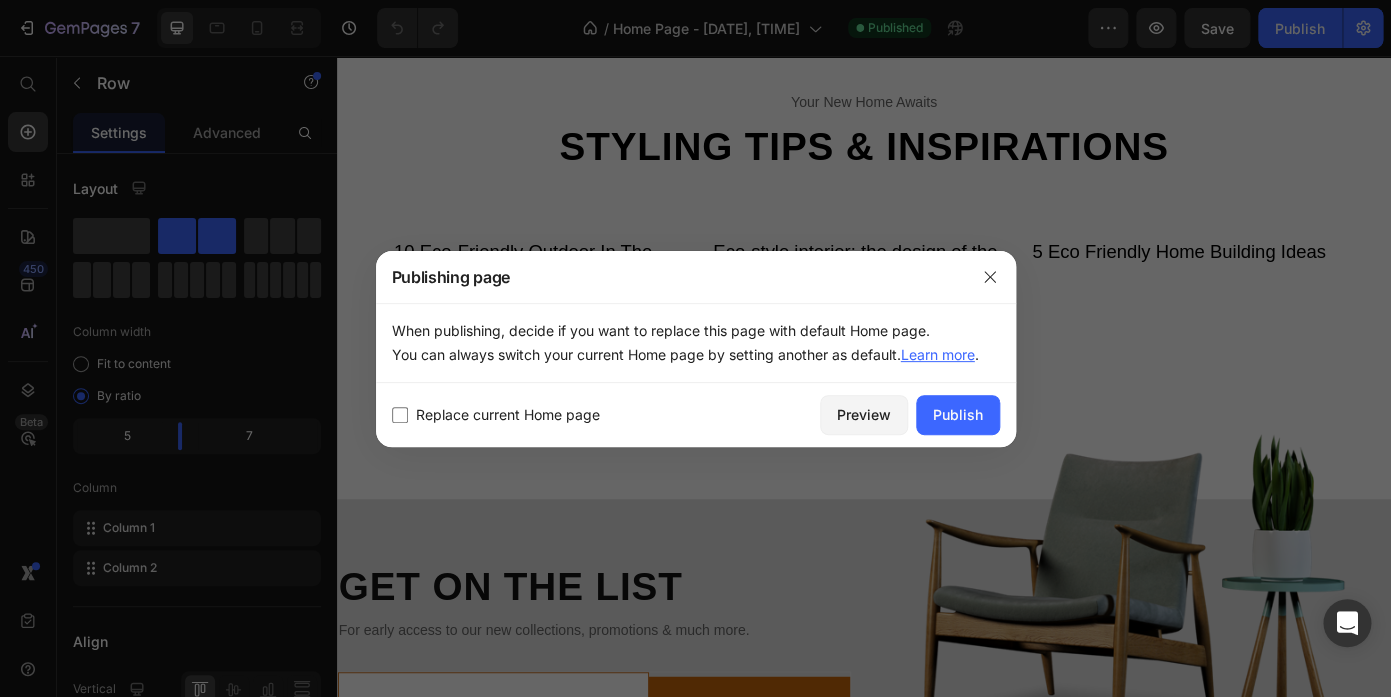 click on "Replace current Home page" at bounding box center [508, 415] 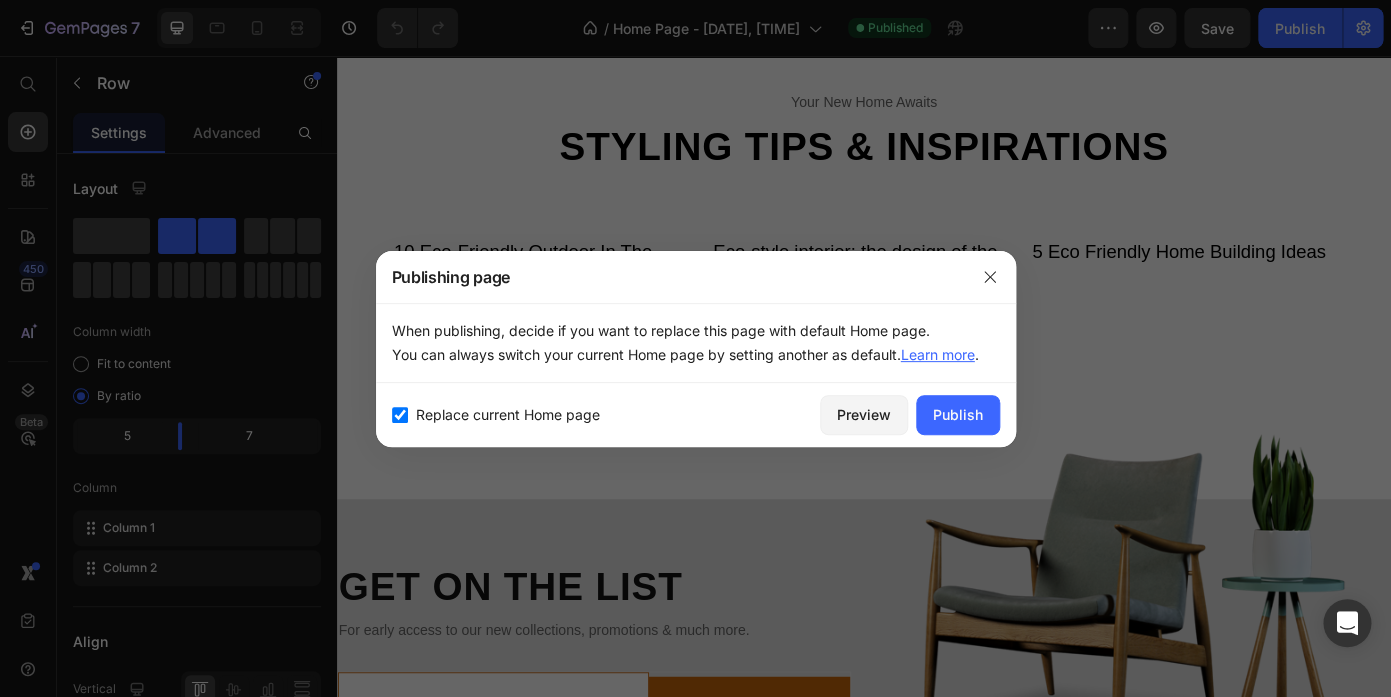 checkbox on "true" 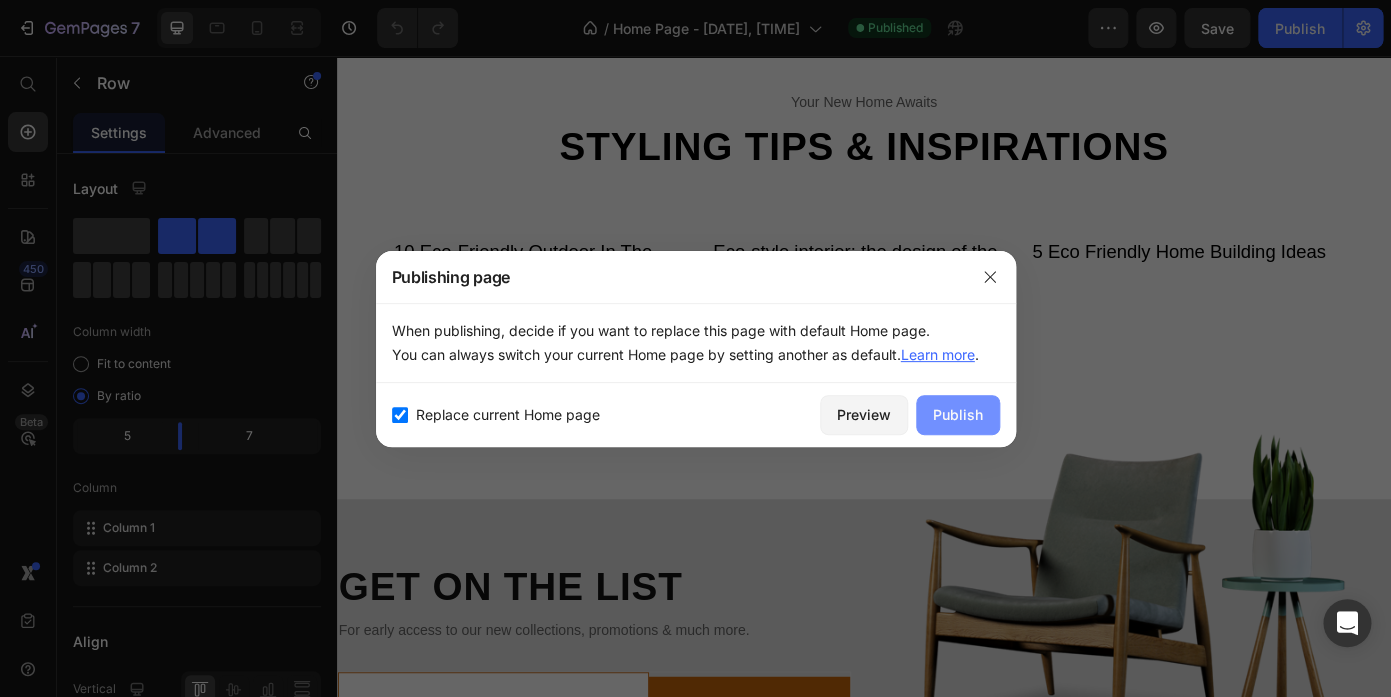 click on "Publish" at bounding box center [958, 414] 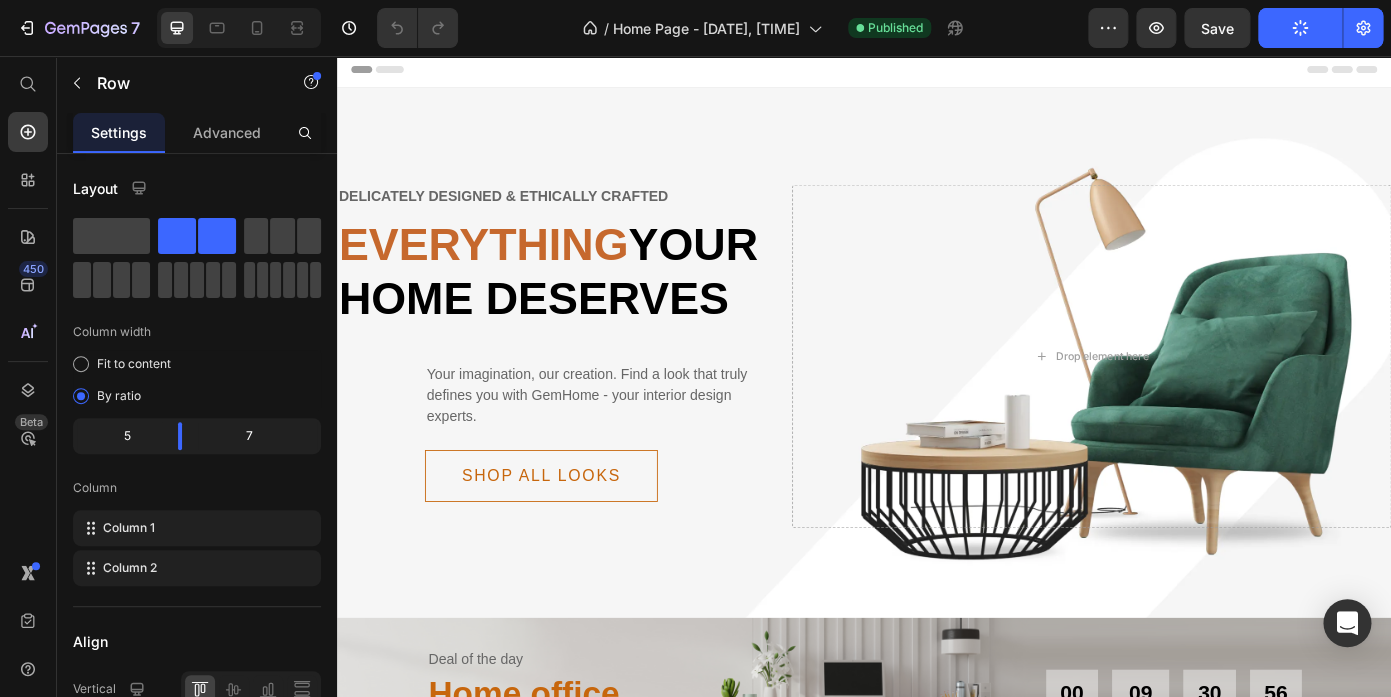 scroll, scrollTop: 0, scrollLeft: 0, axis: both 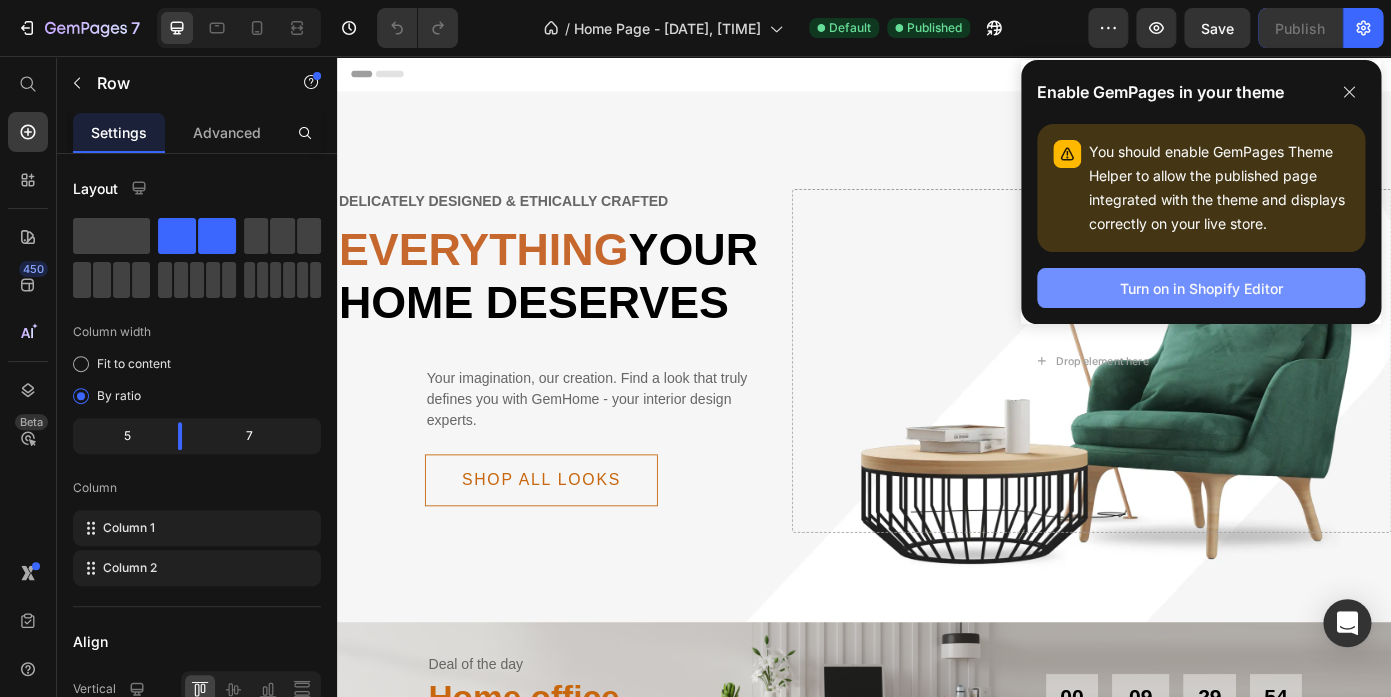 click on "Turn on in Shopify Editor" at bounding box center (1201, 288) 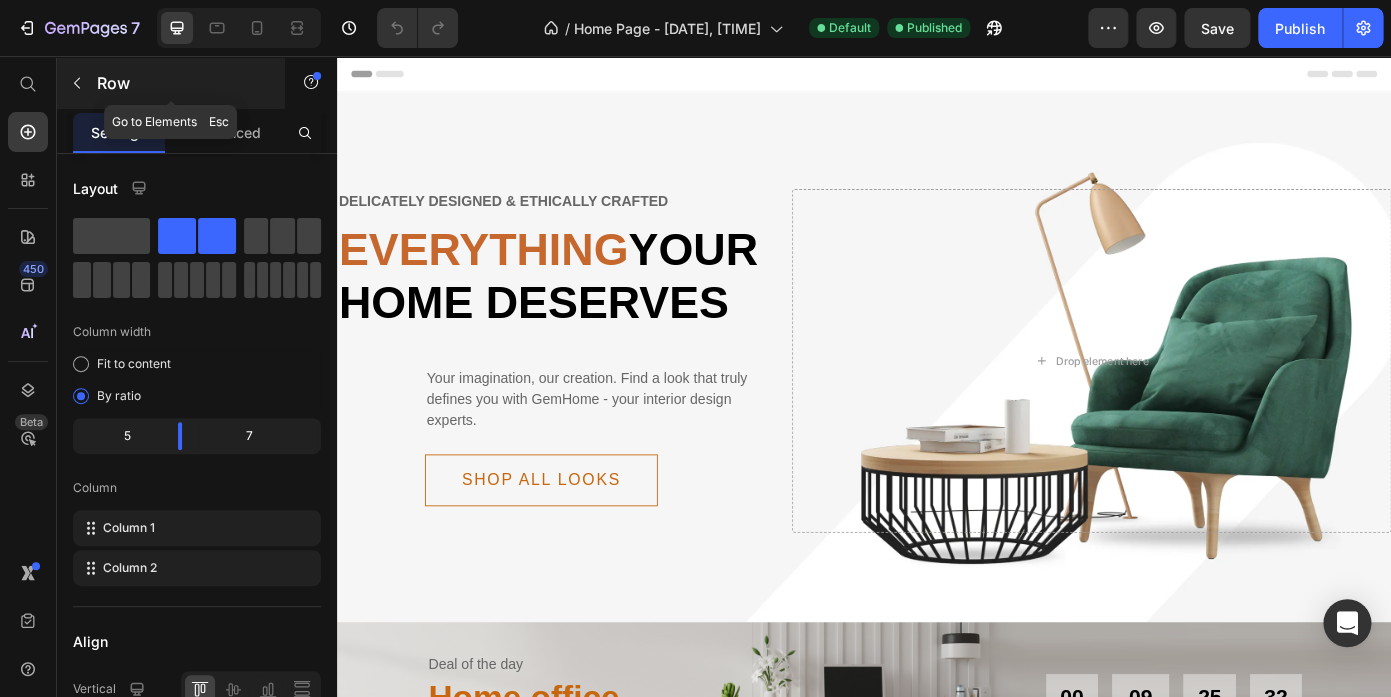click at bounding box center (77, 83) 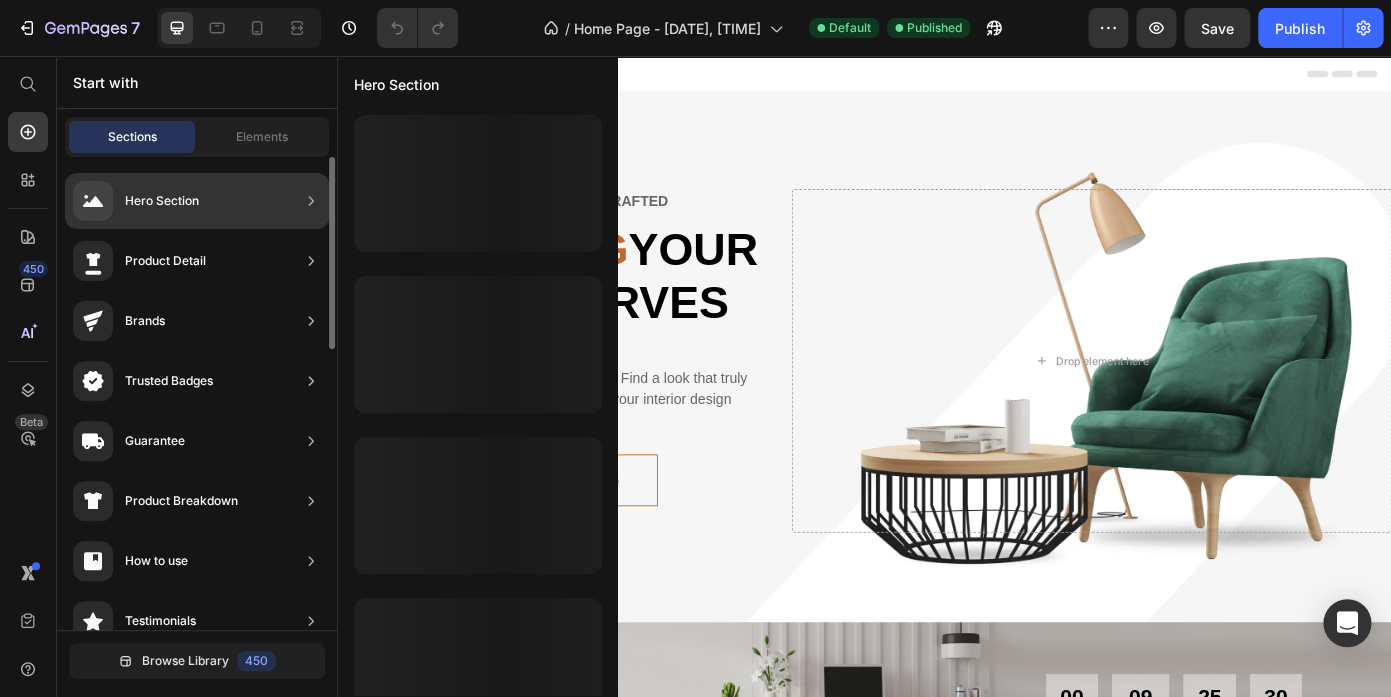 click on "Hero Section" at bounding box center [162, 201] 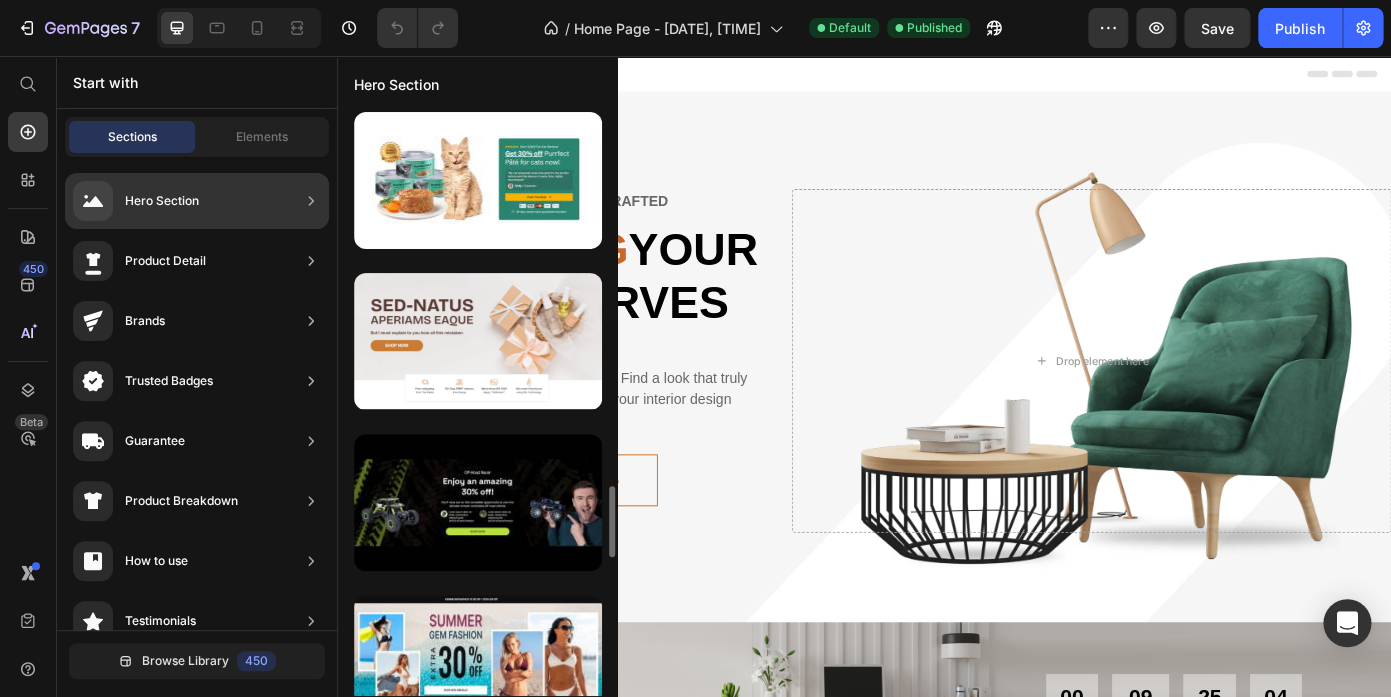 scroll, scrollTop: 3066, scrollLeft: 0, axis: vertical 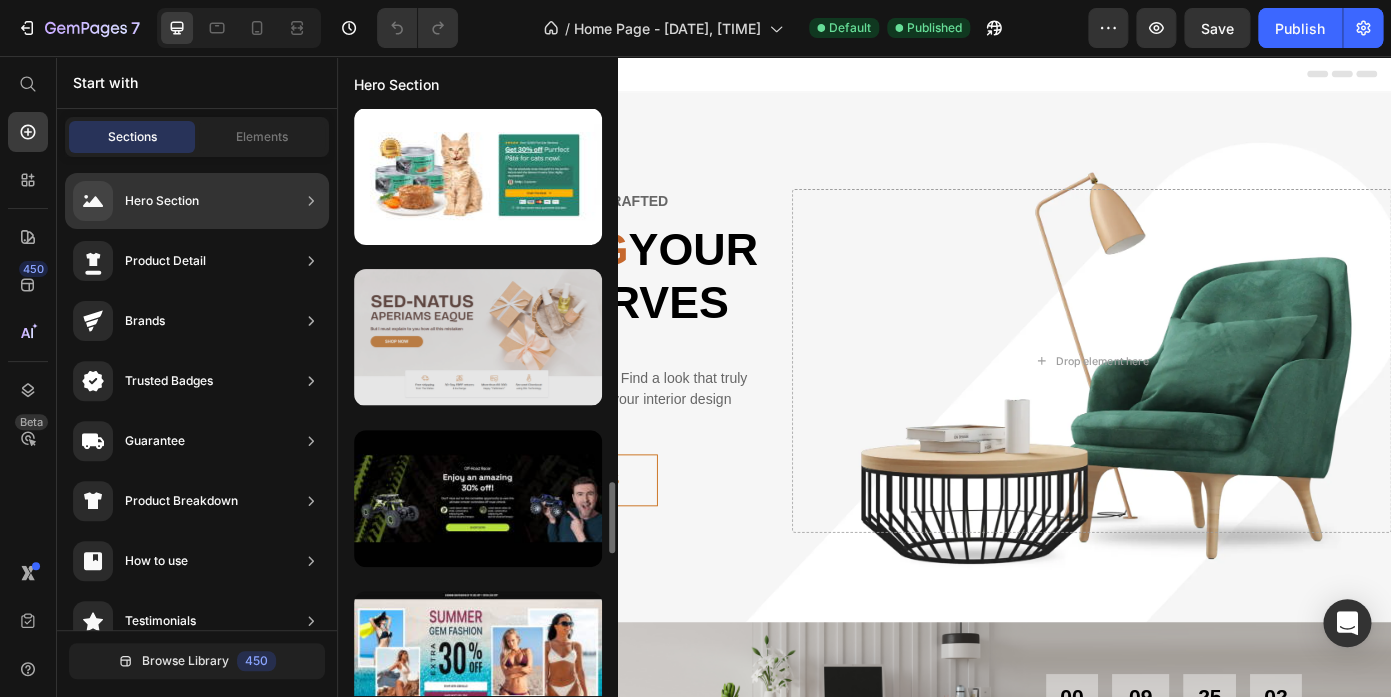 click at bounding box center [478, 337] 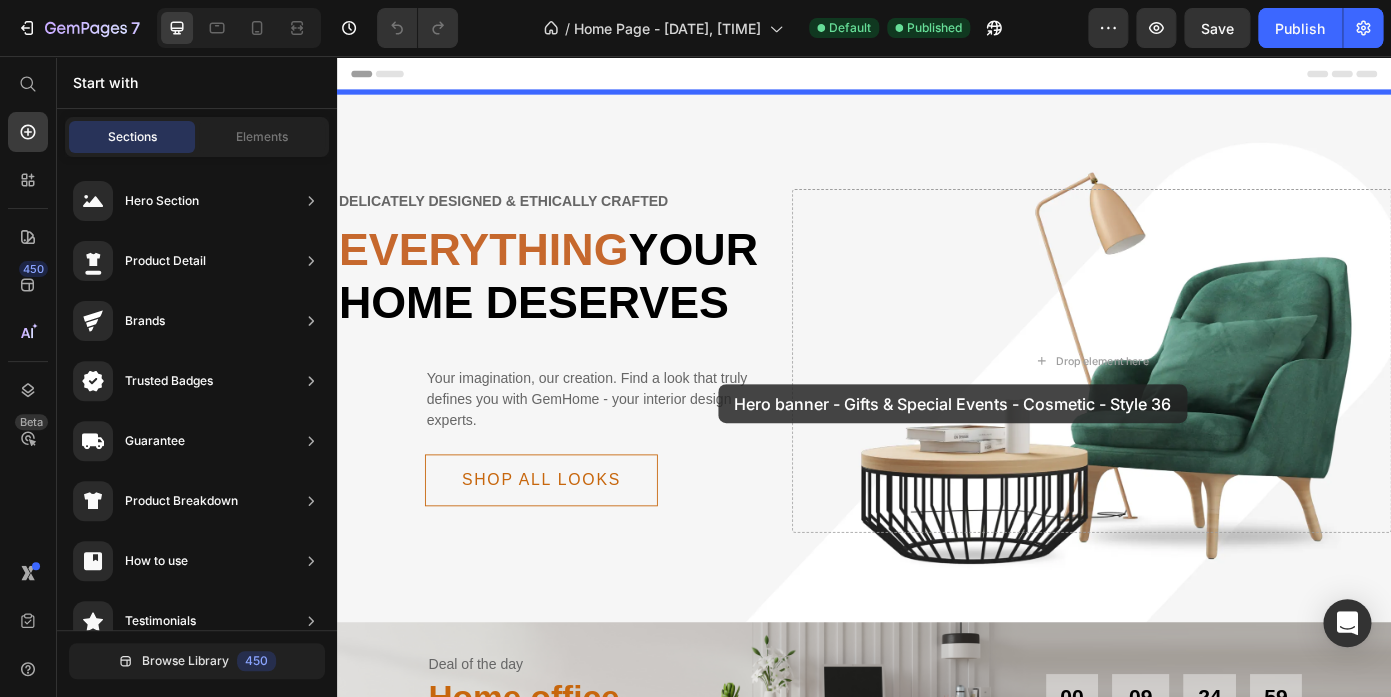drag, startPoint x: 797, startPoint y: 372, endPoint x: 718, endPoint y: 384, distance: 79.9062 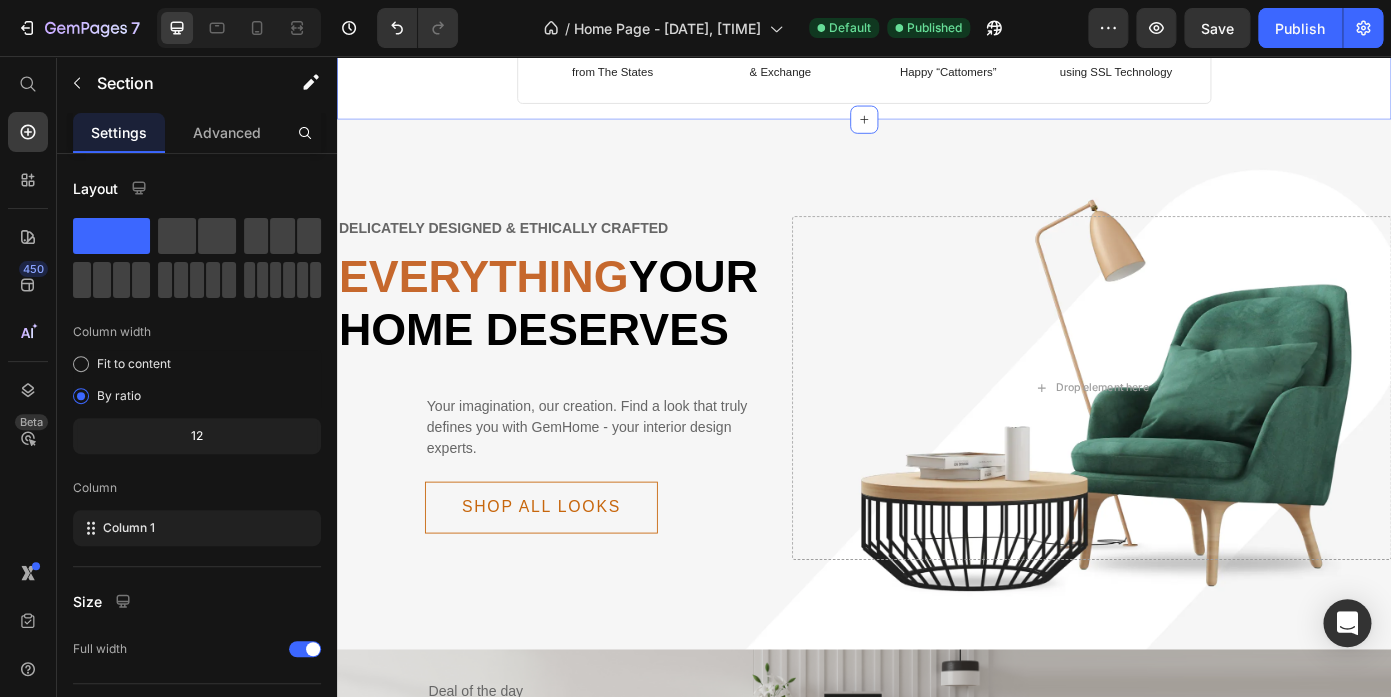 scroll, scrollTop: 648, scrollLeft: 0, axis: vertical 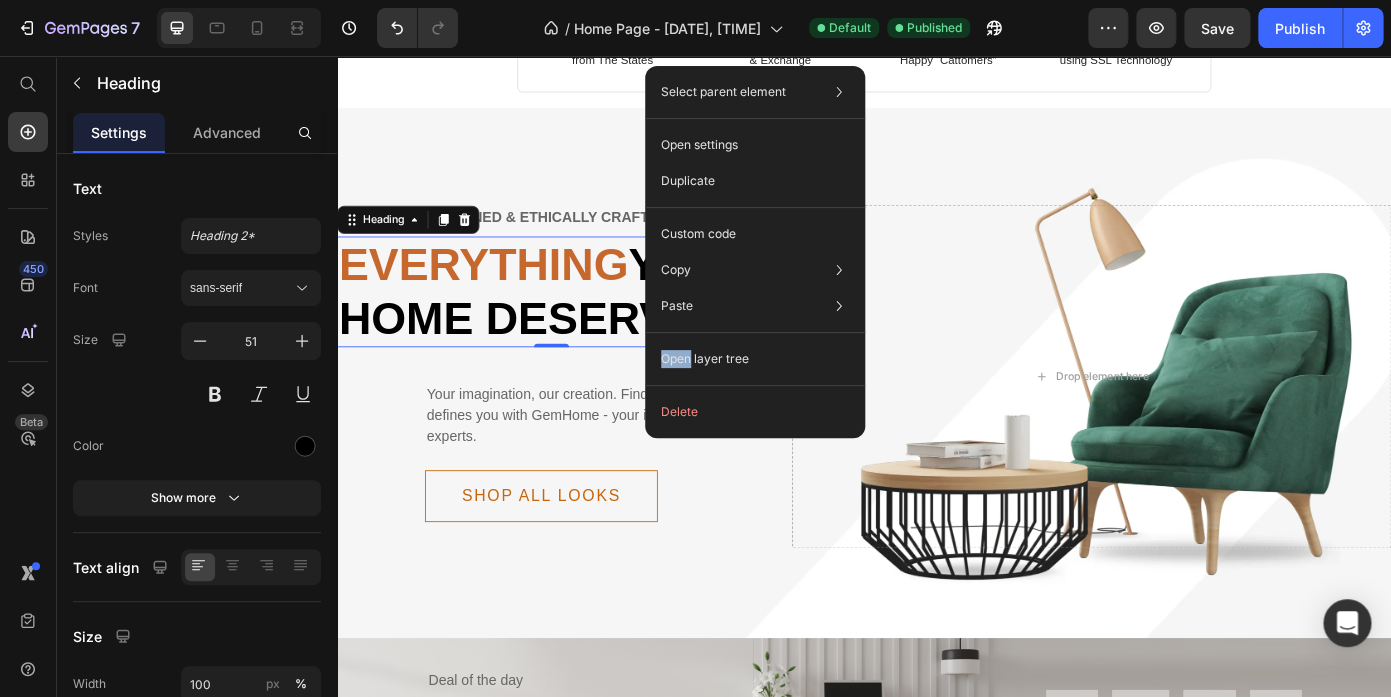 click on "Open layer tree" 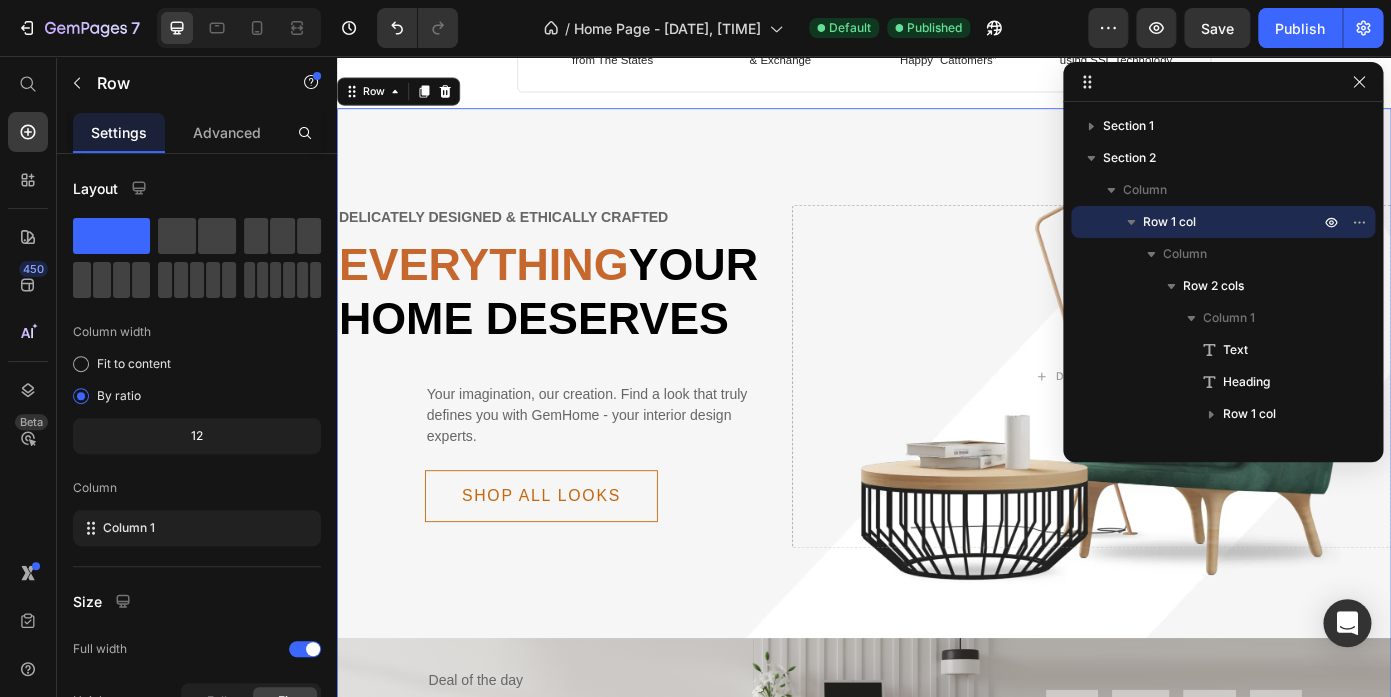 click on "Delicately designed & ethically crafted Text Everything  your home deserves Heading Your imagination, our creation. Find a look that truly defines you with GemHome - your interior design experts.
Text Shop all looks Button Row
Drop element here Row Row   0" at bounding box center [937, 462] 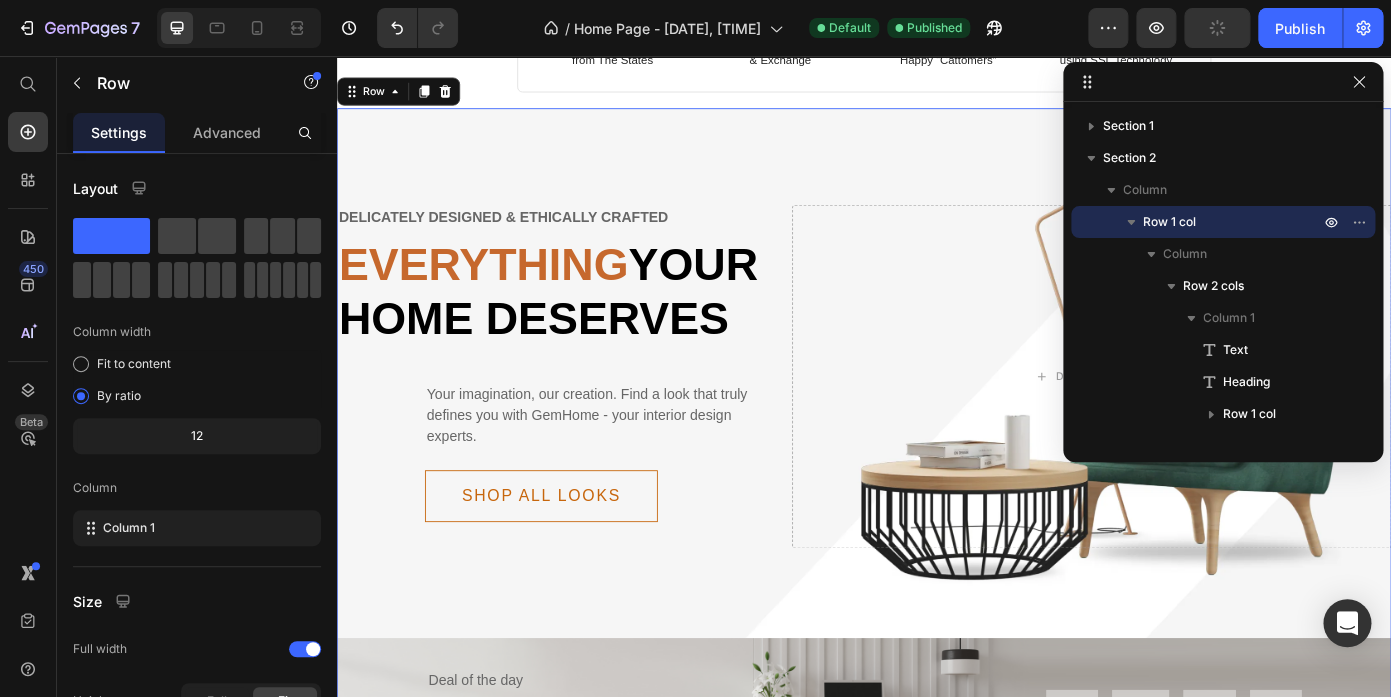 click 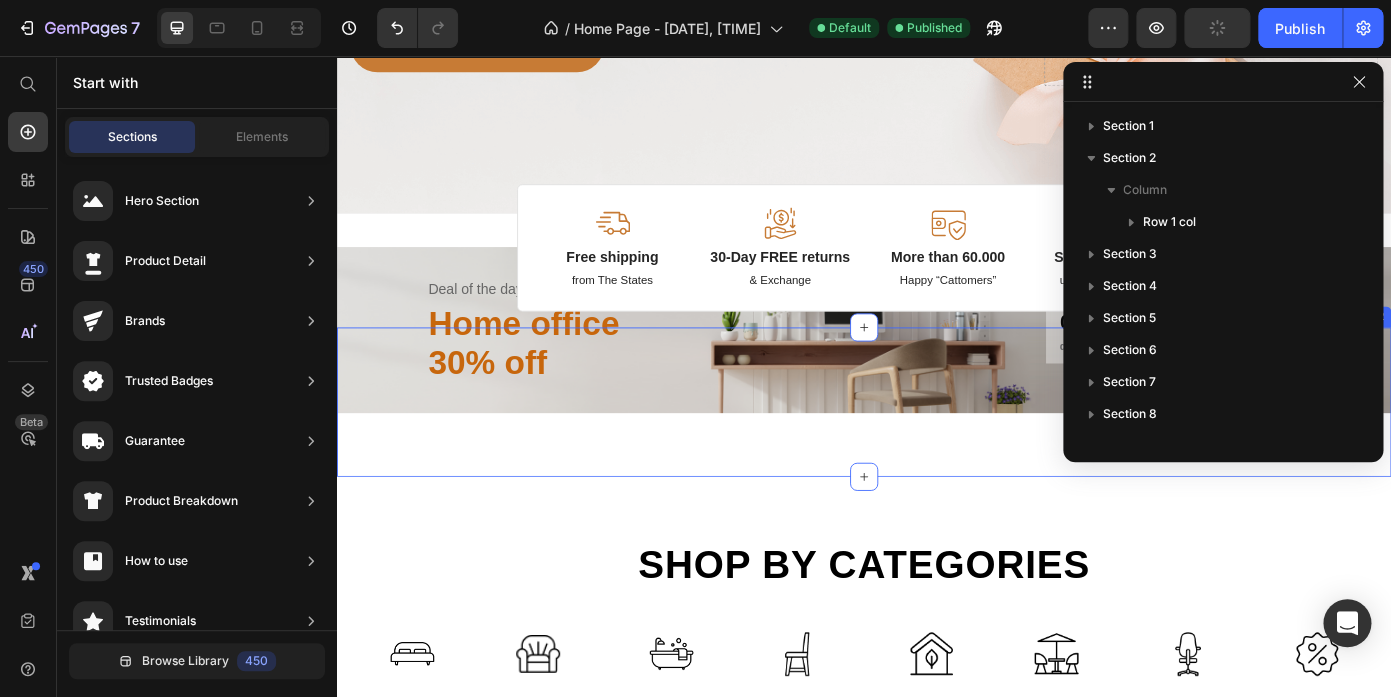 scroll, scrollTop: 435, scrollLeft: 0, axis: vertical 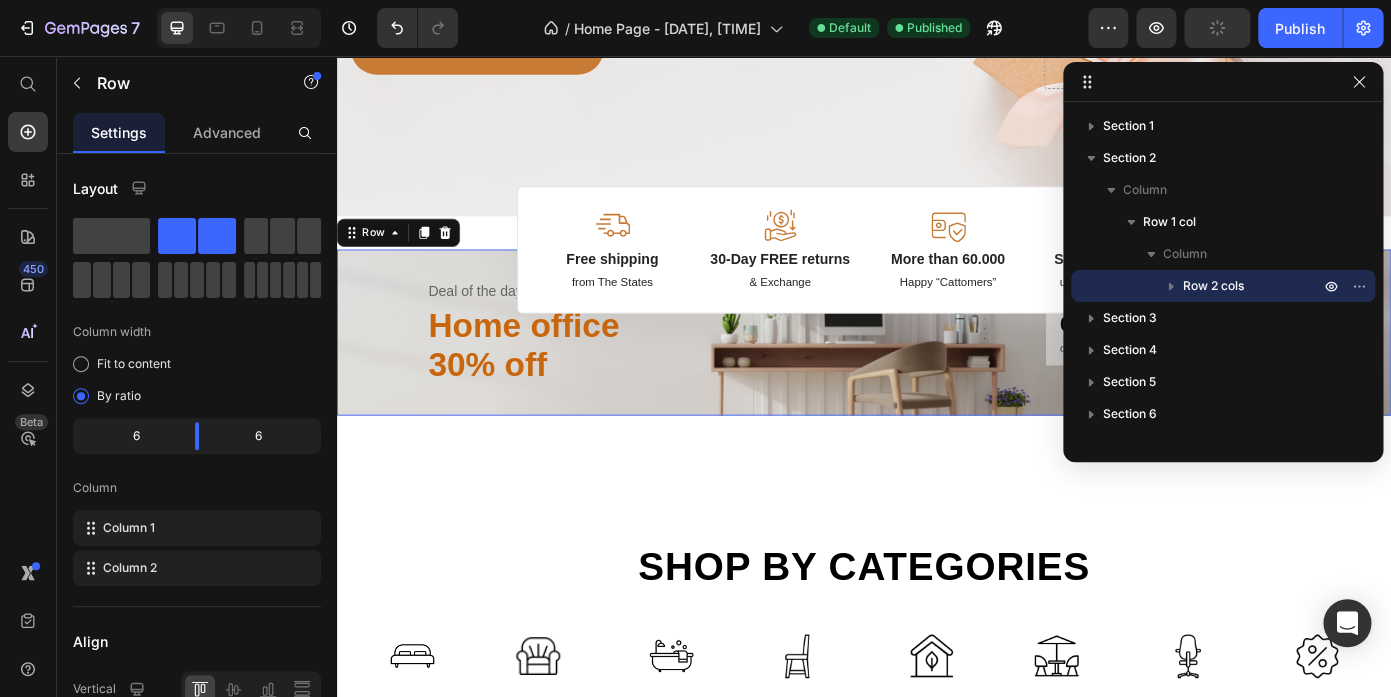 click on "Deal of the day Text Home office 30% off Heading 00 days 09 hours 24 mins 45 secs CountDown Timer Row 0" at bounding box center [937, 370] 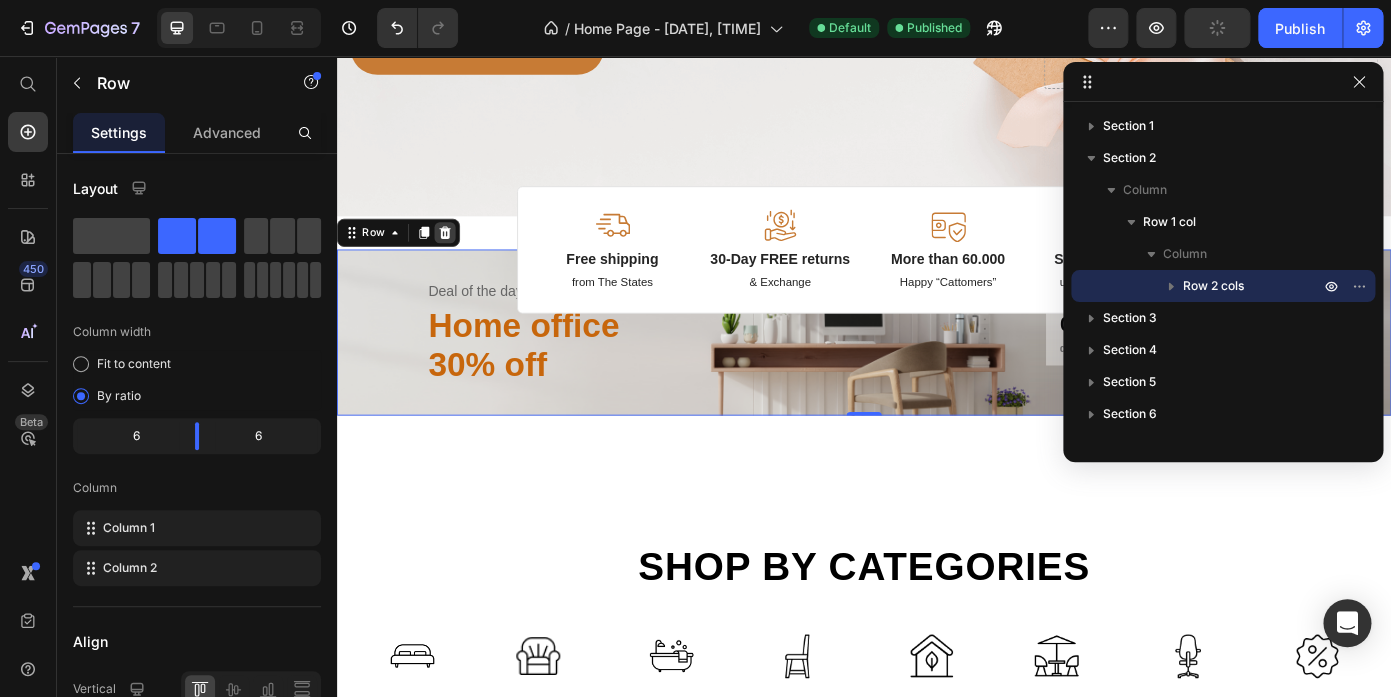 click 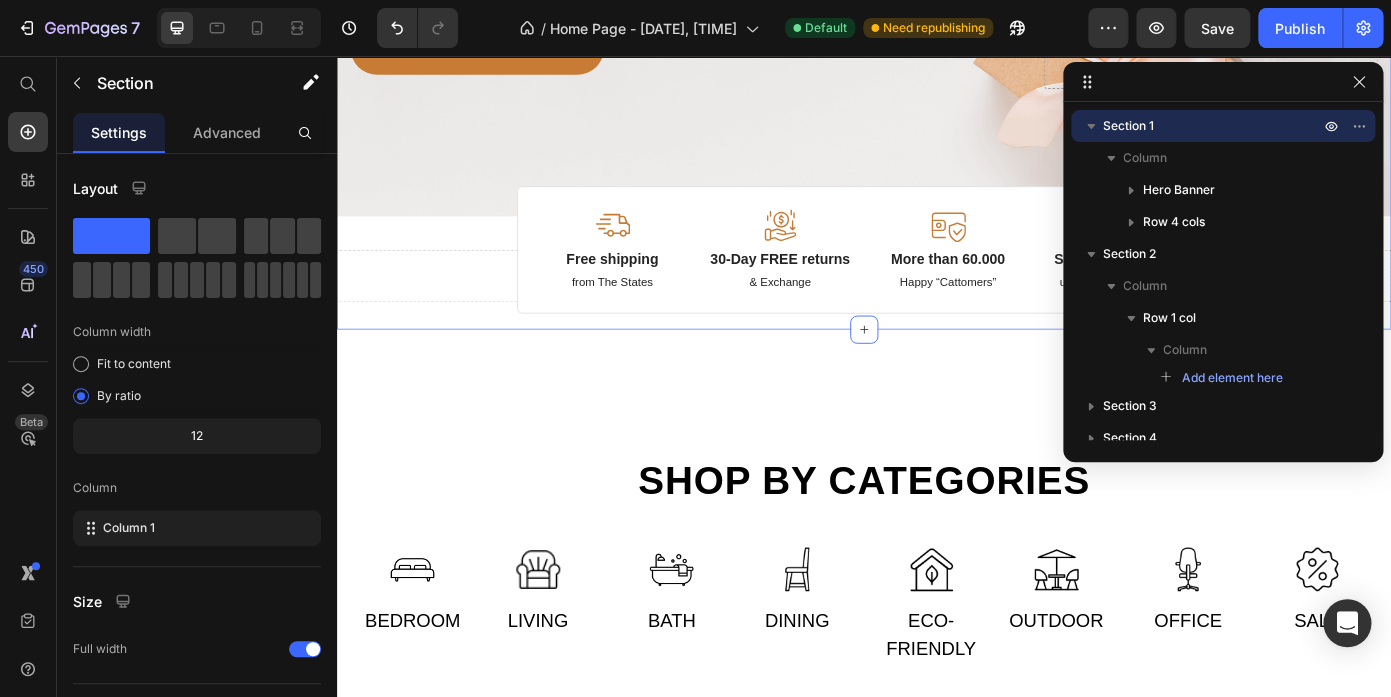 click on "Image Image Free shipping Text Block from The [STATE] Text Block Advanced List Image 30-Day FREE returns Text Block & Exchange Text Block Advanced List Row Image More than 60.000 Text Block Happy “Cattomers” Text Block Advanced List Image Secured Checkout Text Block using SSL Technology Text Block Advanced List Row Title Line Sed-natus Heading aperiams eaque Text Block But I must explain to you how all this mistaken Text Block SHOP NOW Button Drop element here Row Row Hero Banner Image Free shipping Text Block from The [STATE] Text Block Image 30-Day FREE returns Text Block & Exchange Text Block Image More than 60.000 Text Block Happy “Cattomers” Text Block Image Secured Checkout Text Block using SSL Technology Text Block Row Section 1 You can create reusable sections Create Theme Section AI Content Write with GemAI What would you like to describe here? Tone and Voice Persuasive Product Show more Generate" at bounding box center [937, 14] 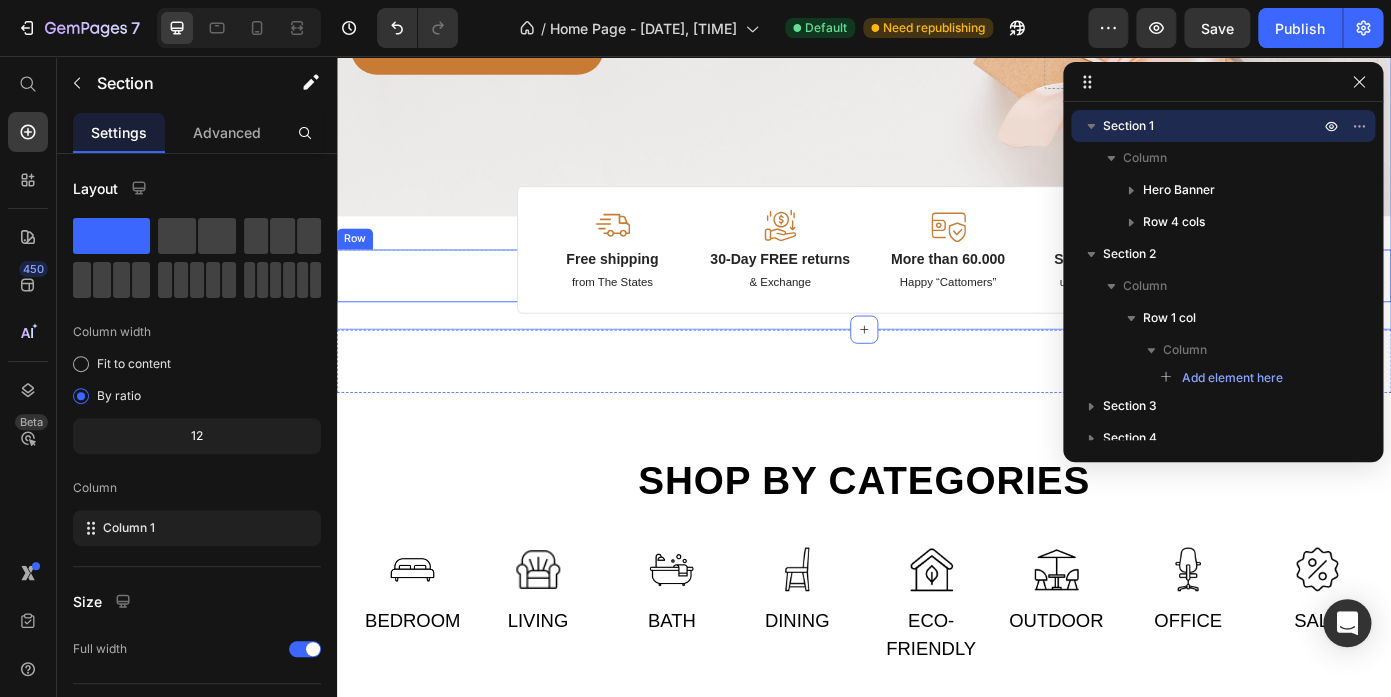 click on "Drop element here" at bounding box center (937, 306) 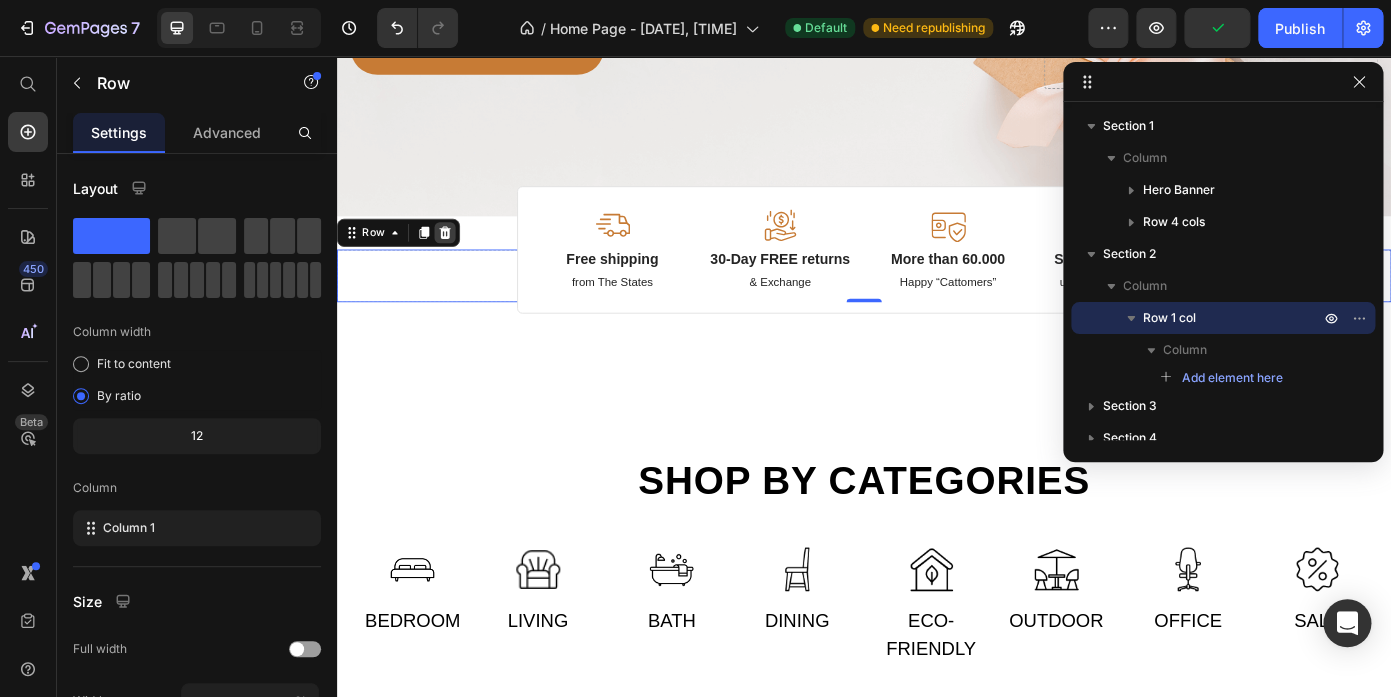 click 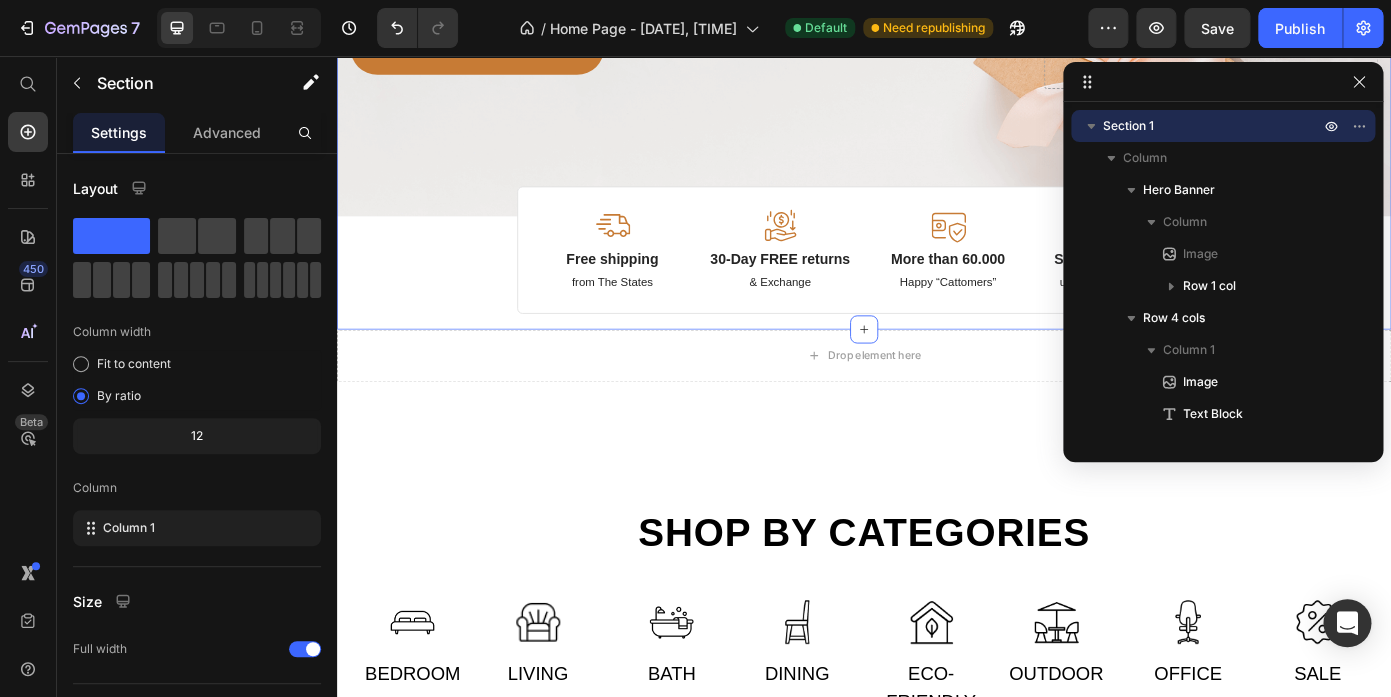 click on "Image Image Free shipping Text Block from The [STATE] Text Block Advanced List Image 30-Day FREE returns Text Block & Exchange Text Block Advanced List Row Image More than 60.000 Text Block Happy “Cattomers” Text Block Advanced List Image Secured Checkout Text Block using SSL Technology Text Block Advanced List Row Title Line Sed-natus Heading aperiams eaque Text Block But I must explain to you how all this mistaken Text Block SHOP NOW Button Drop element here Row Row Hero Banner Image Free shipping Text Block from The [STATE] Text Block Image 30-Day FREE returns Text Block & Exchange Text Block Image More than 60.000 Text Block Happy “Cattomers” Text Block Image Secured Checkout Text Block using SSL Technology Text Block Row Section 1 You can create reusable sections Create Theme Section AI Content Write with GemAI What would you like to describe here? Tone and Voice Persuasive Product Show more Generate" at bounding box center (937, 14) 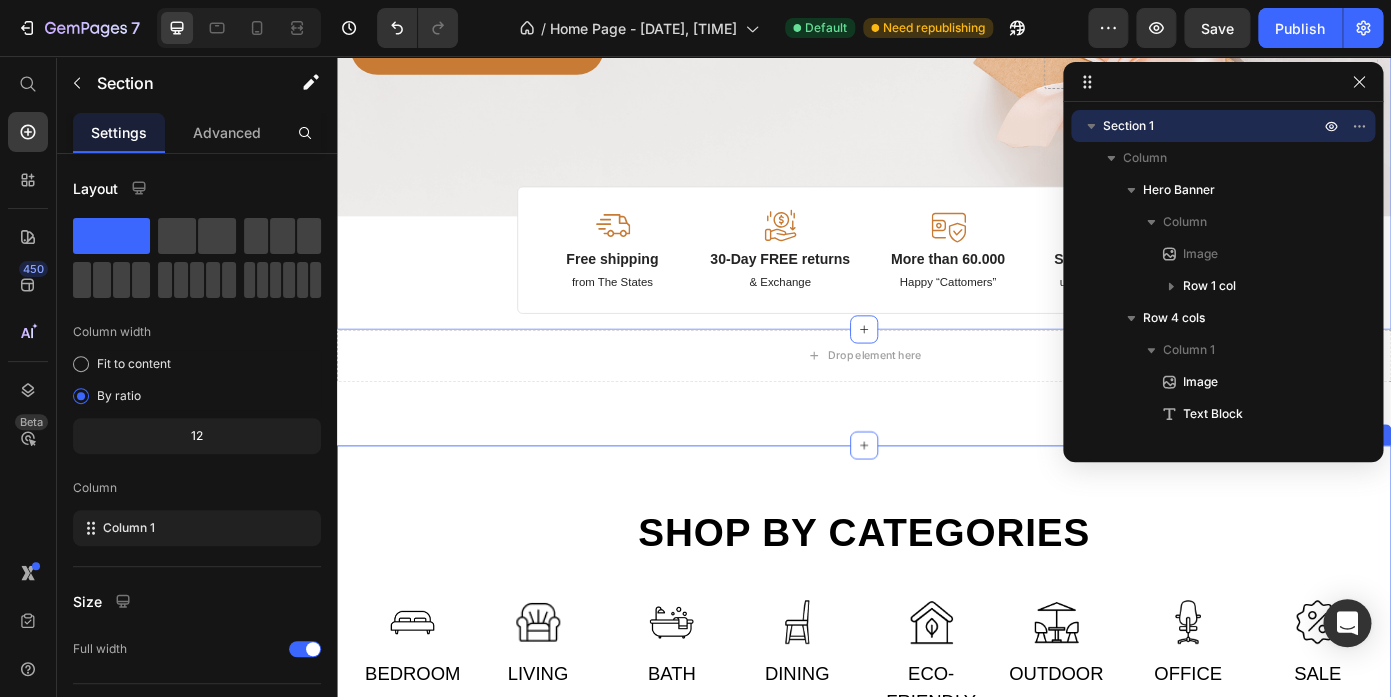 click on "Shop by categories Heading Row Image Bedroom Text Image Living Text Row Image Bath Text Image Dining Text Row Image Eco-friendly Text Image Outdoor Text Row Image Office Text Image Sale Text Row Row Section 3" at bounding box center (937, 690) 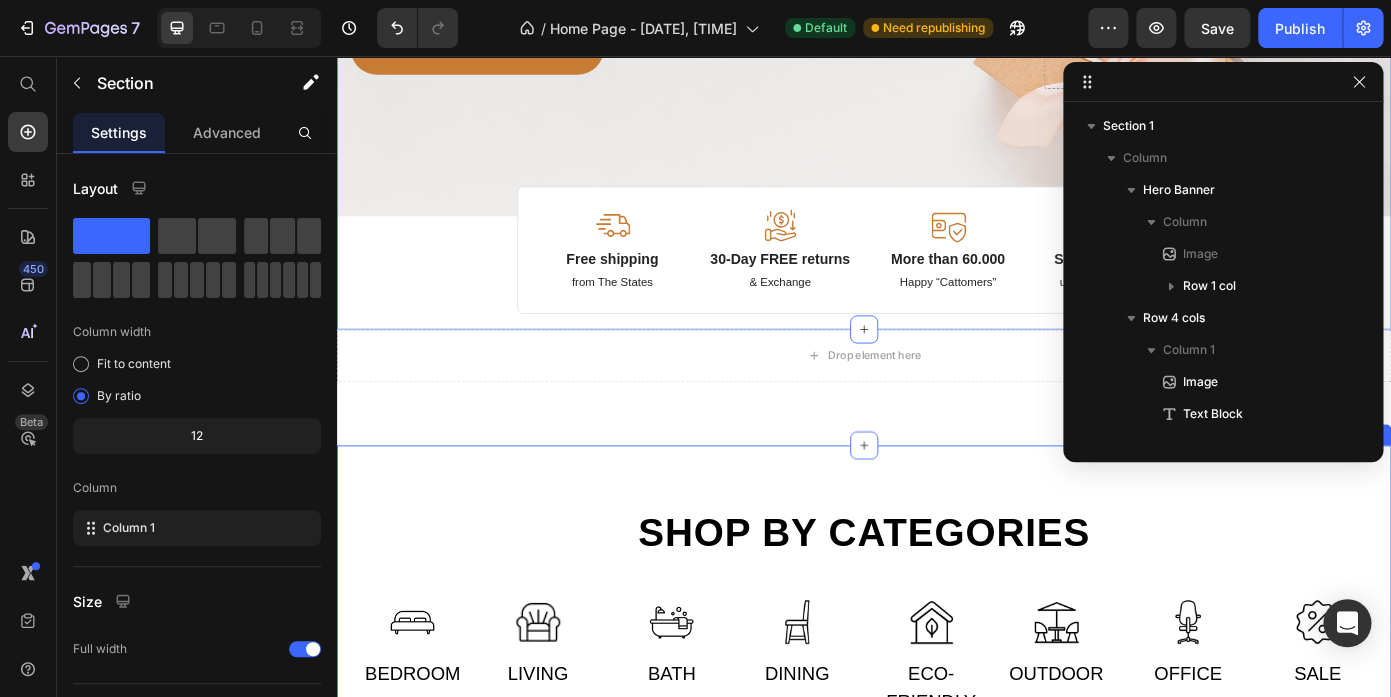 scroll, scrollTop: 690, scrollLeft: 0, axis: vertical 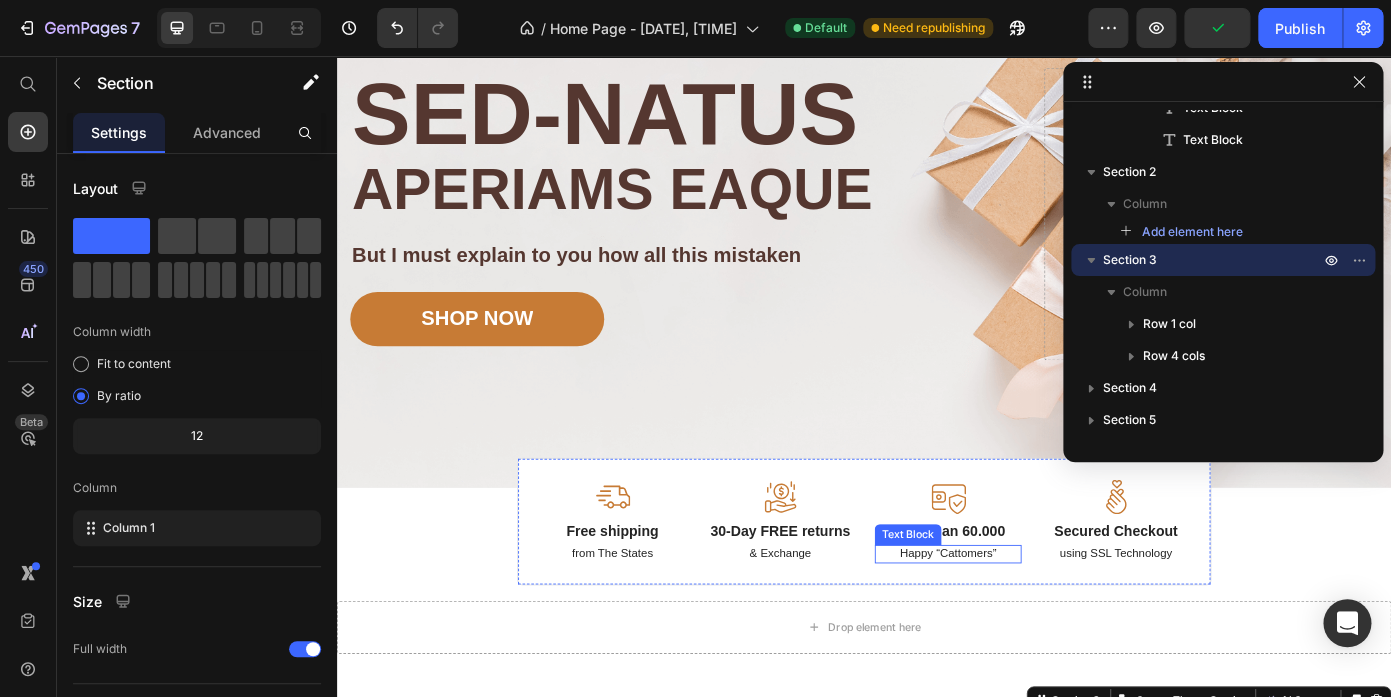 click on "Happy “Cattomers”" at bounding box center [1032, 622] 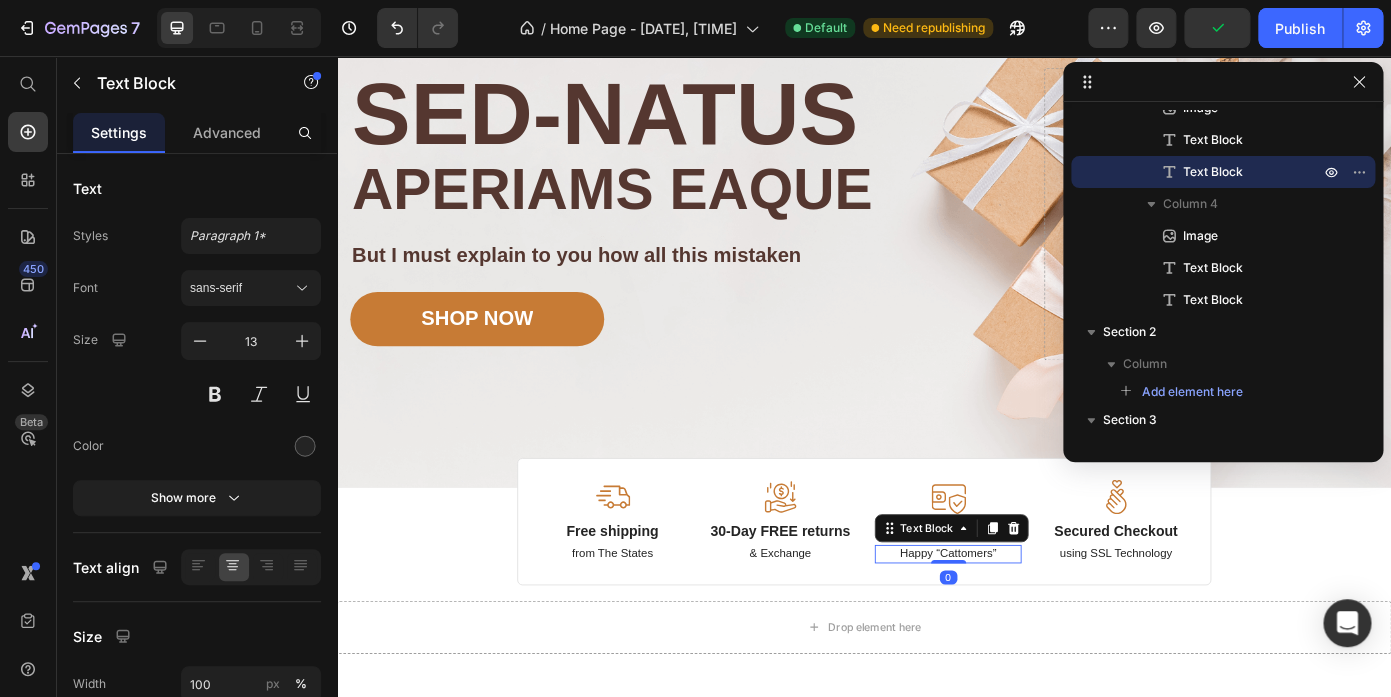 click on "Happy “Cattomers”" at bounding box center [1032, 622] 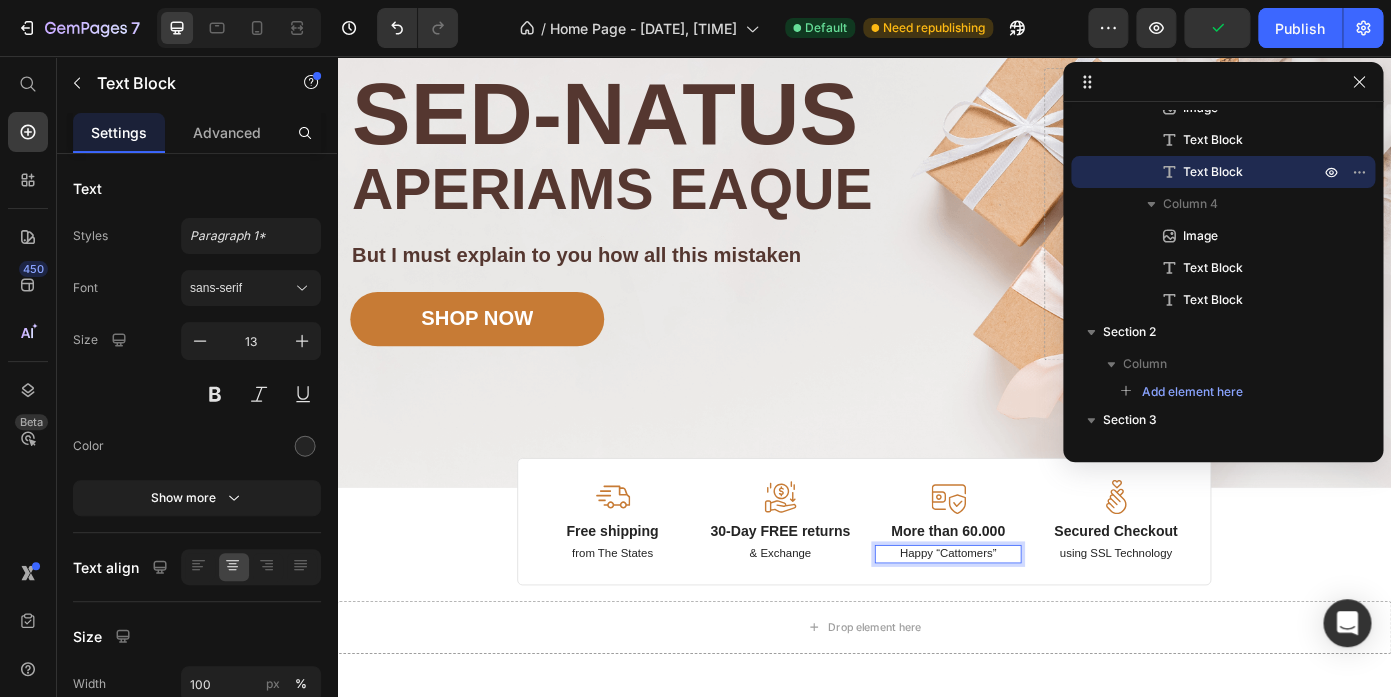 click on "Happy “Cattomers”" at bounding box center (1032, 622) 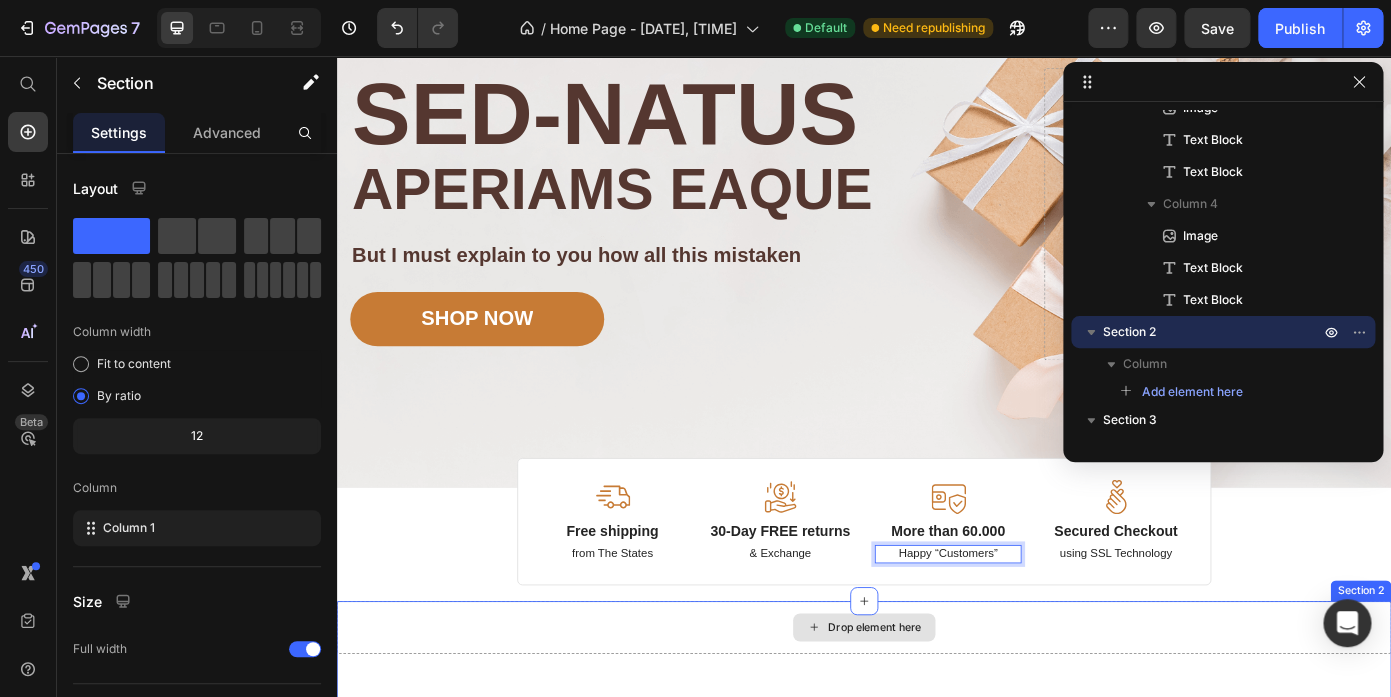 click on "Drop element here" at bounding box center (937, 706) 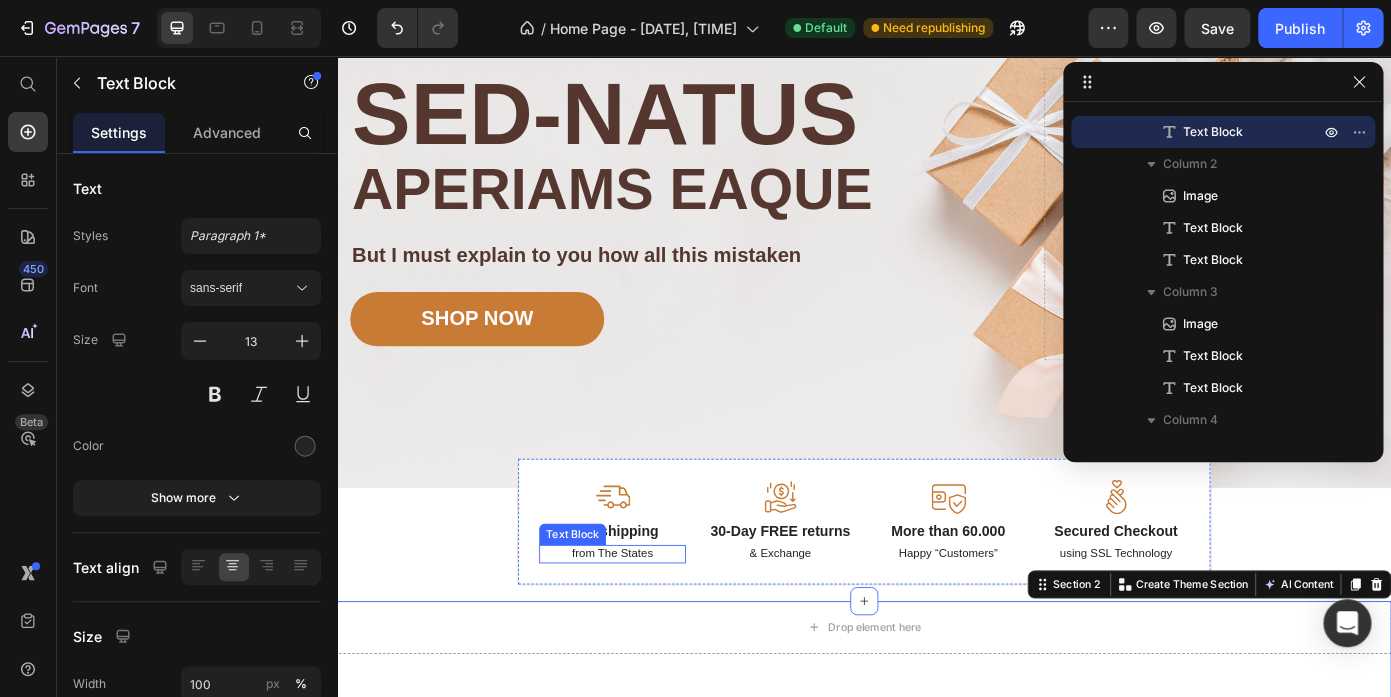 click on "from The States" at bounding box center (650, 622) 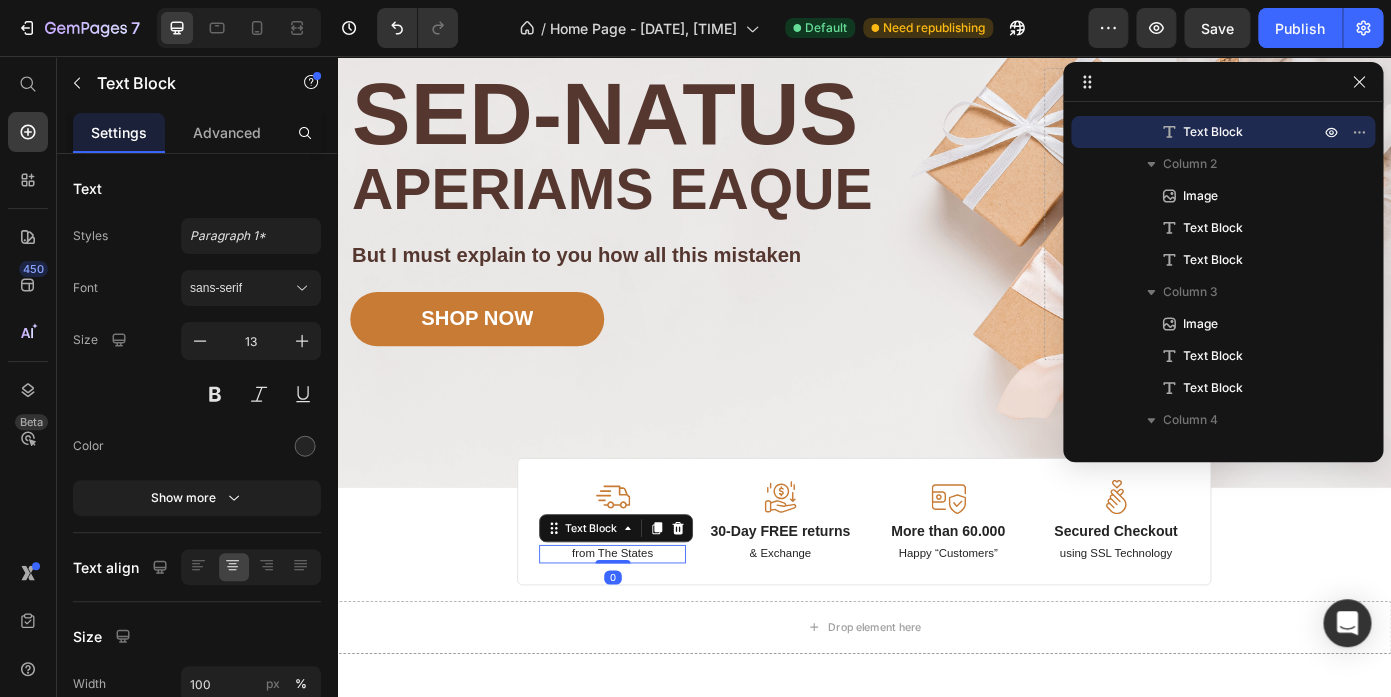 click on "from The States" at bounding box center [650, 622] 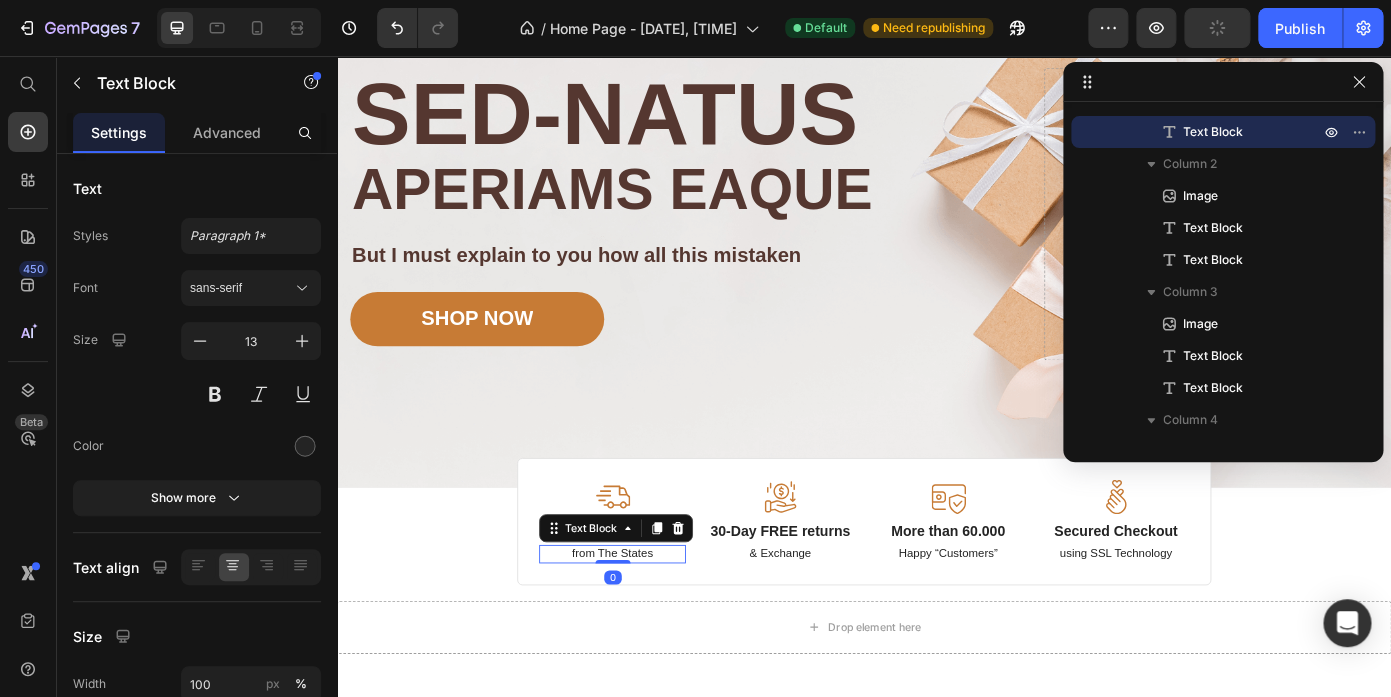 click on "from The States" at bounding box center [650, 622] 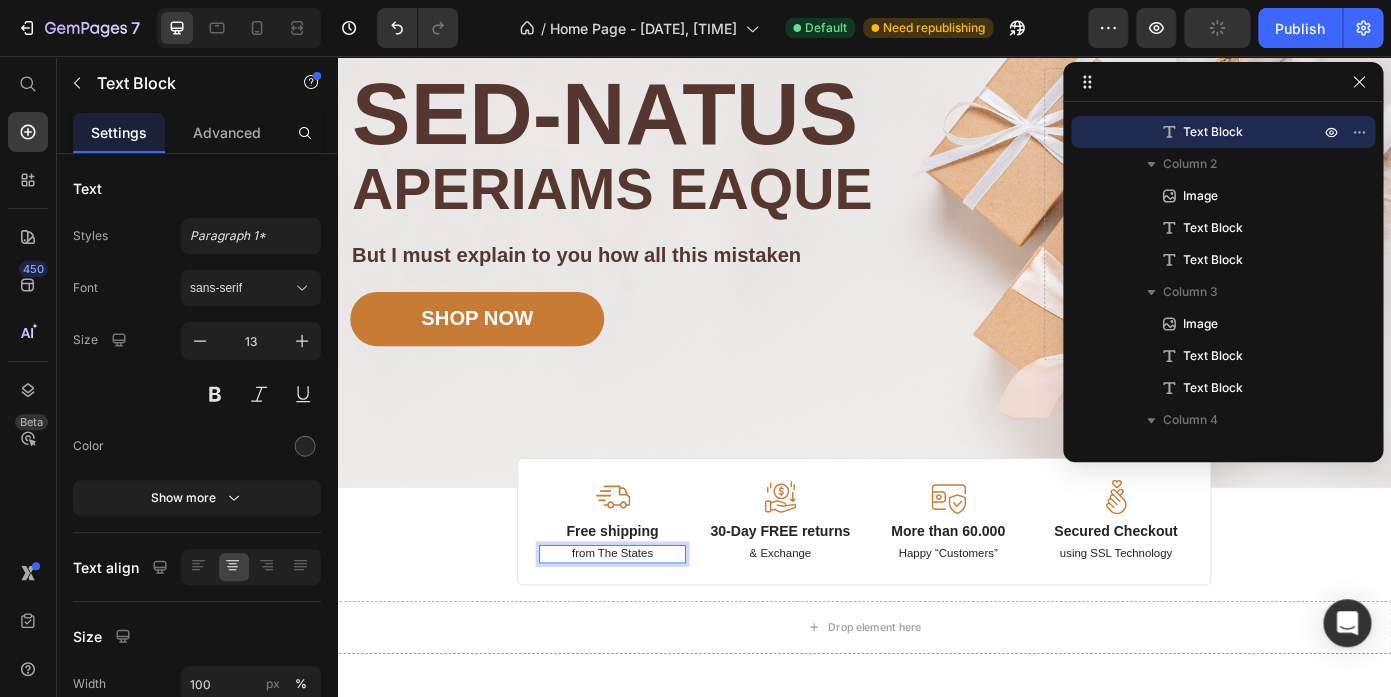 click on "from The States" at bounding box center (650, 622) 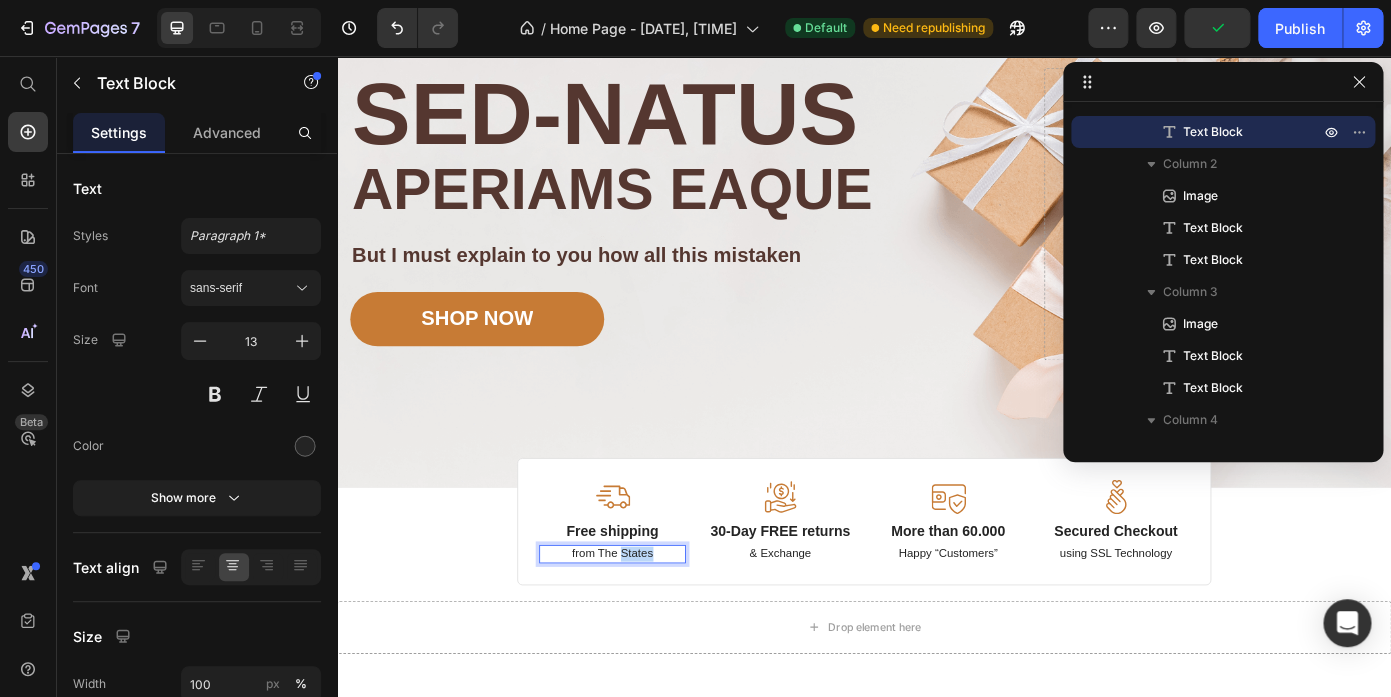 click on "from The States" at bounding box center [650, 622] 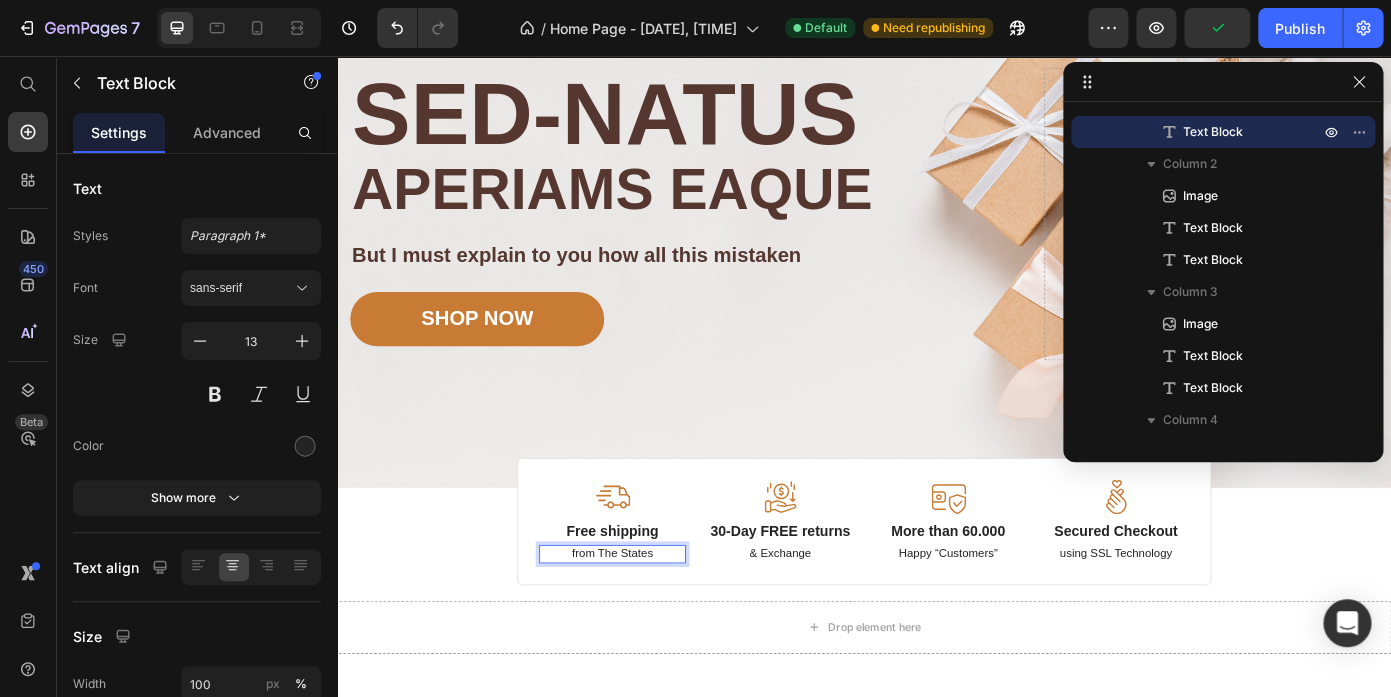click on "from The States" at bounding box center (650, 622) 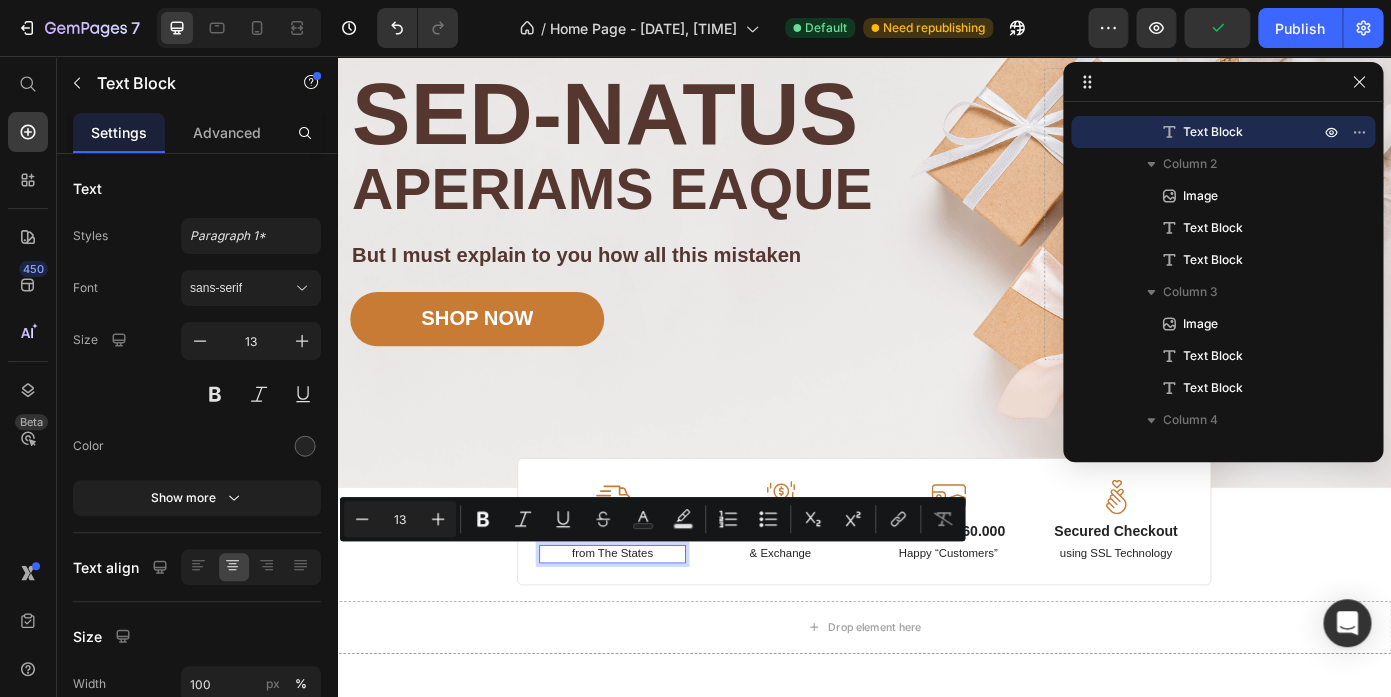 click on "from The States" at bounding box center (650, 622) 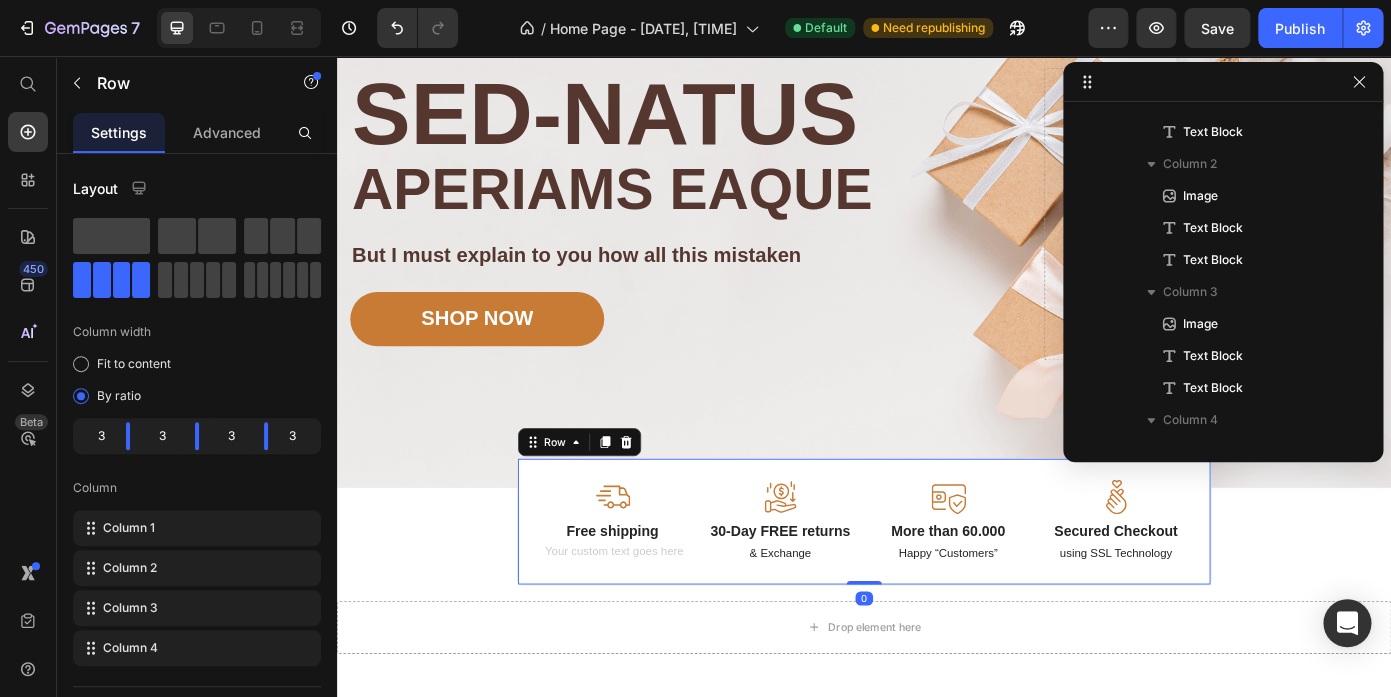 click on "Image Free shipping Text Block Text Block Image 30-Day FREE returns Text Block & Exchange Text Block Image More than 60.000 Text Block Happy “Customers” Text Block Image Secured Checkout Text Block using SSL Technology Text Block Row 0" at bounding box center (937, 585) 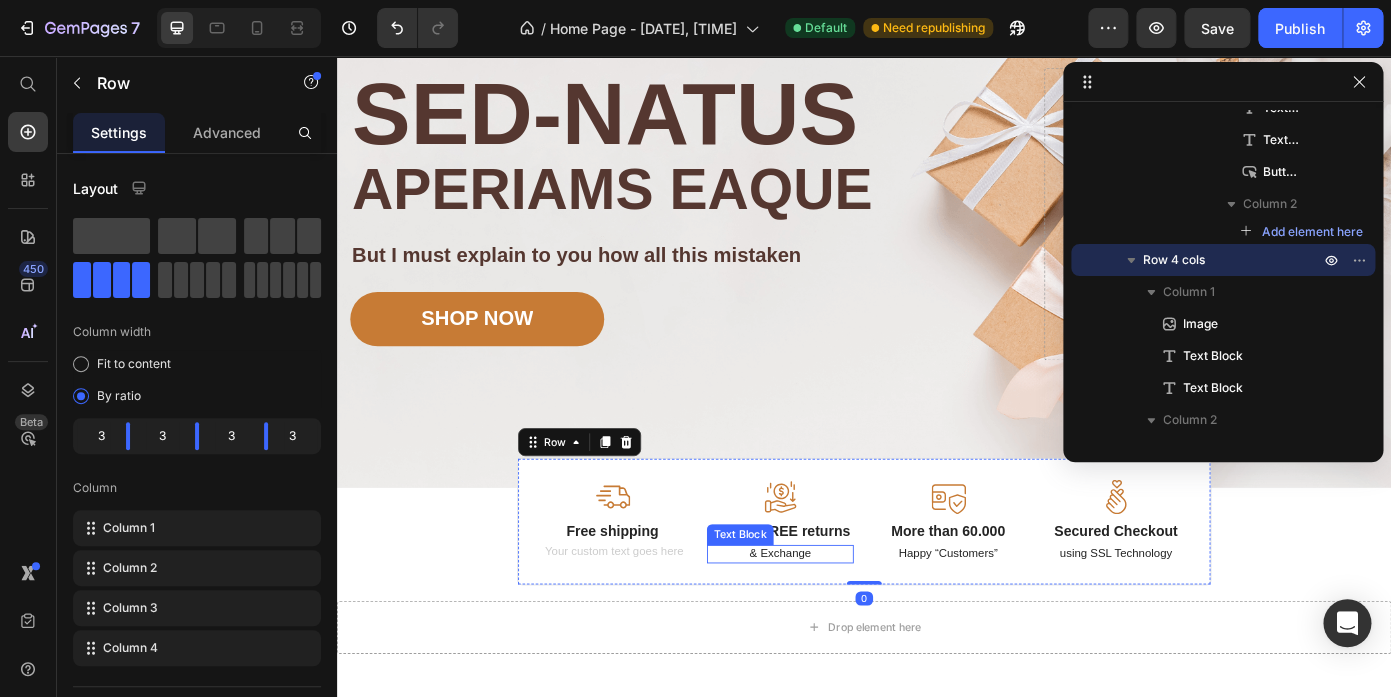click on "& Exchange" at bounding box center (841, 622) 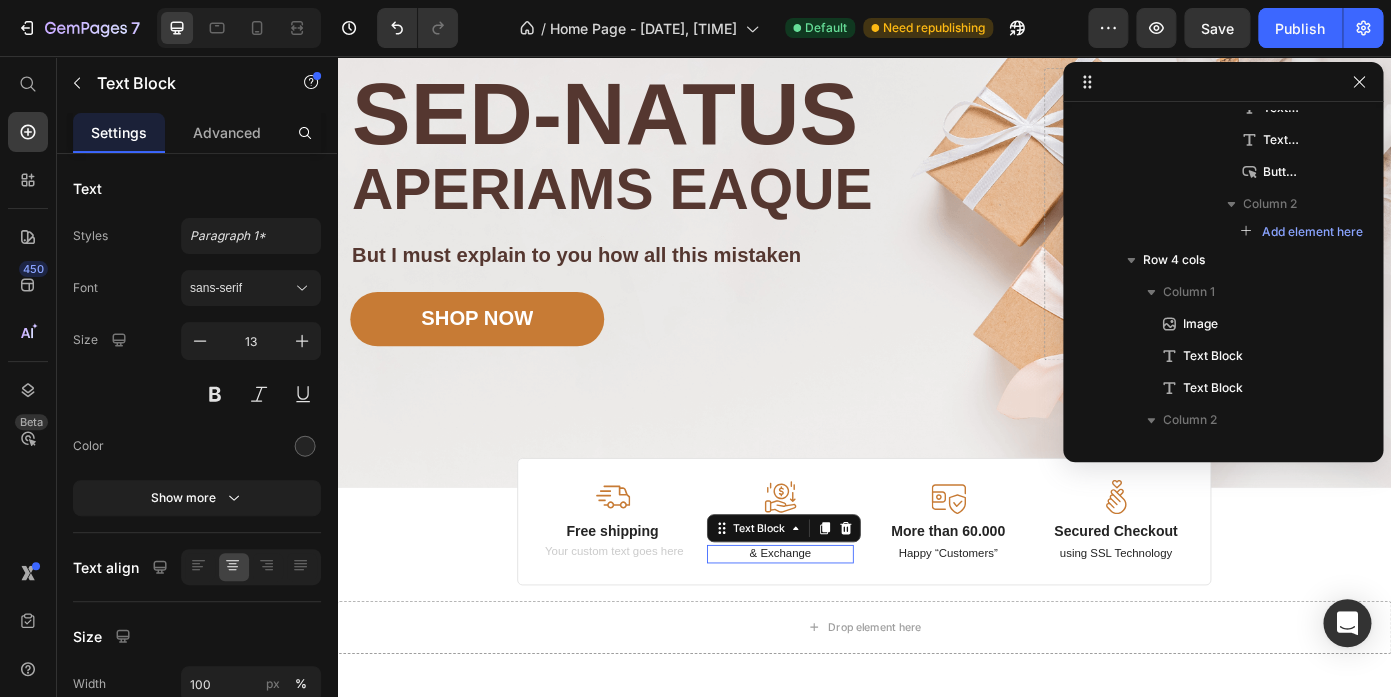 scroll, scrollTop: 690, scrollLeft: 0, axis: vertical 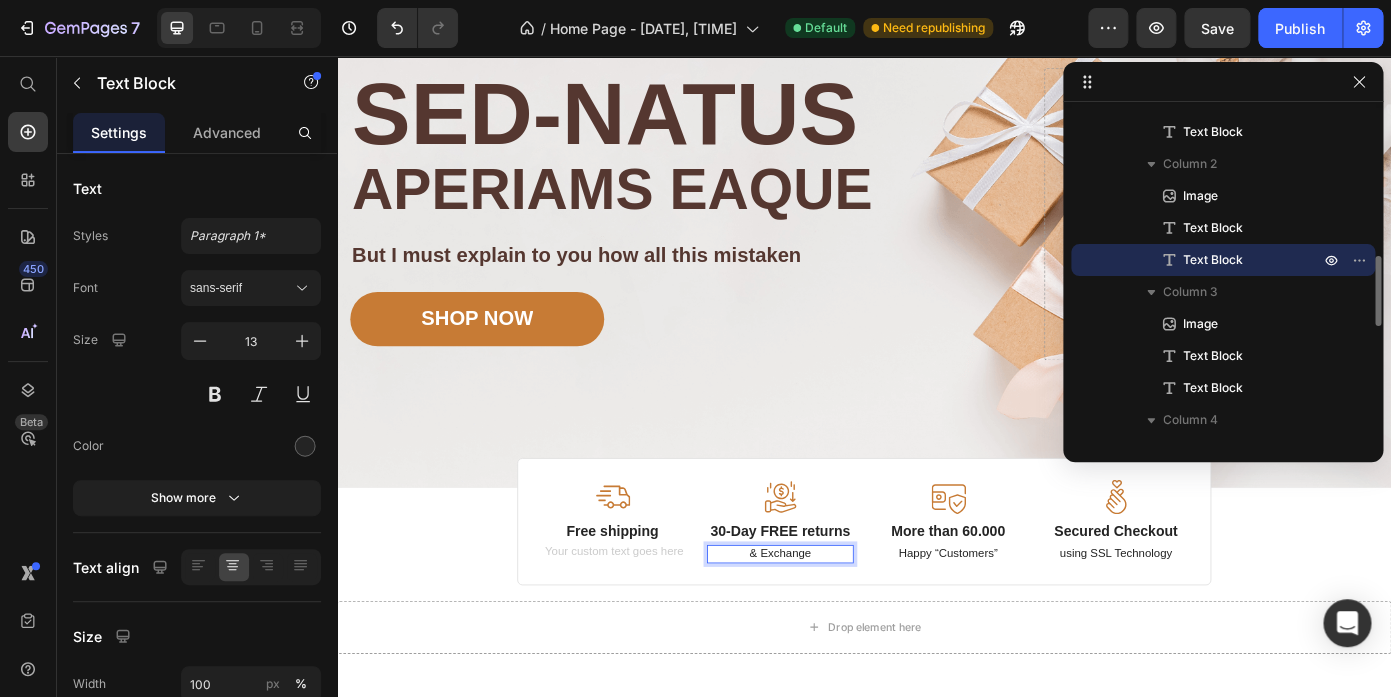 click on "& Exchange" at bounding box center [841, 622] 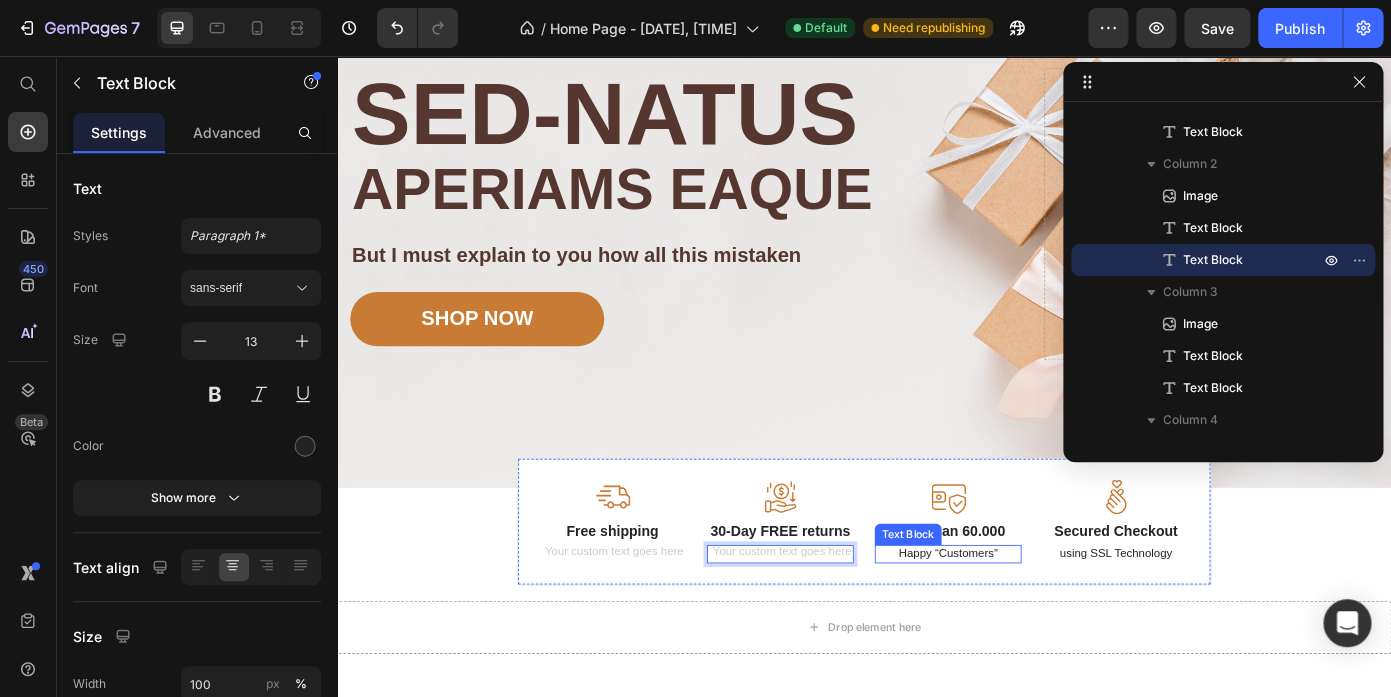 click on "Happy “Customers”" at bounding box center (1032, 622) 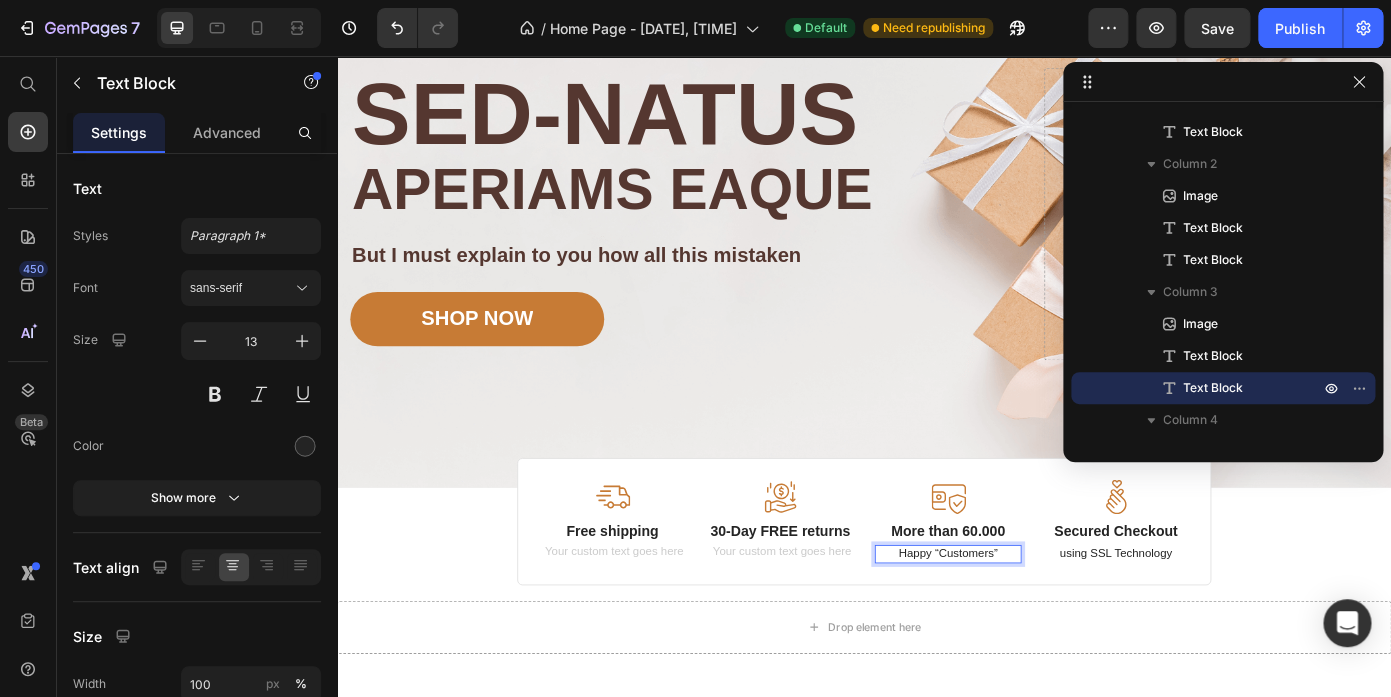 click on "Happy “Customers”" at bounding box center (1032, 622) 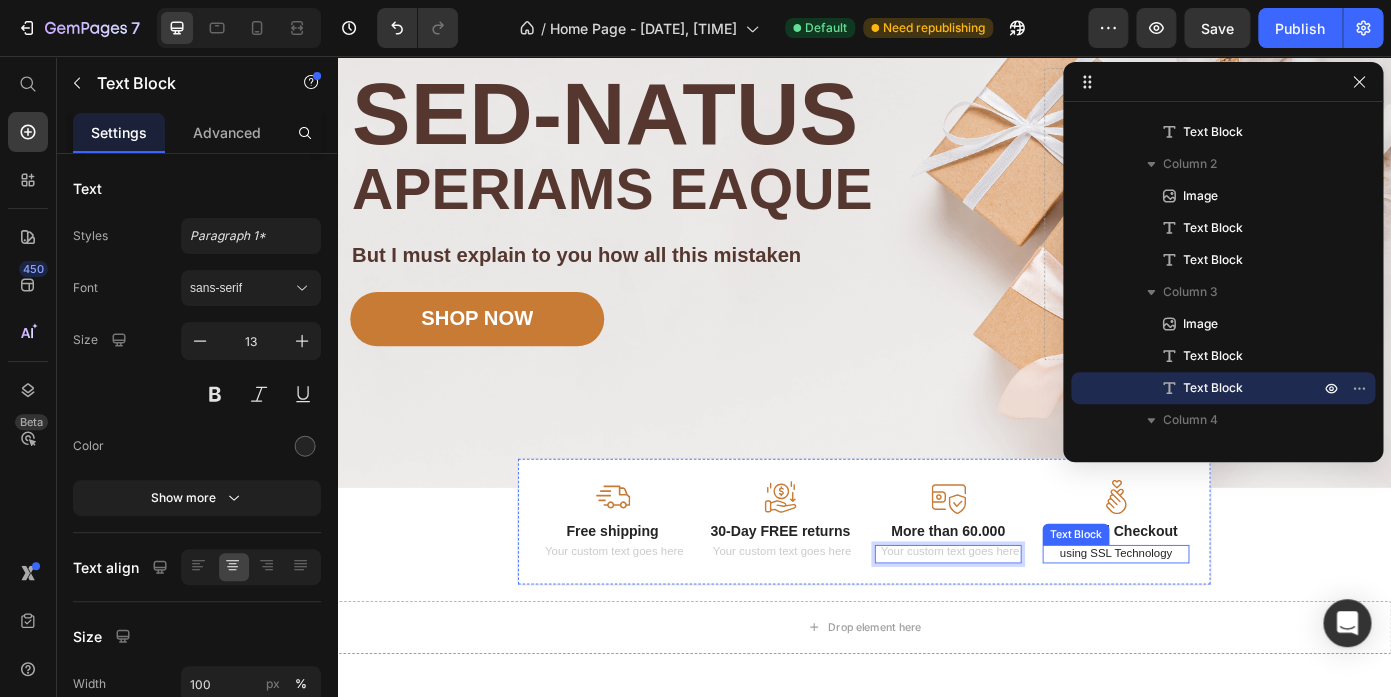 click on "using SSL Technology" at bounding box center [1223, 622] 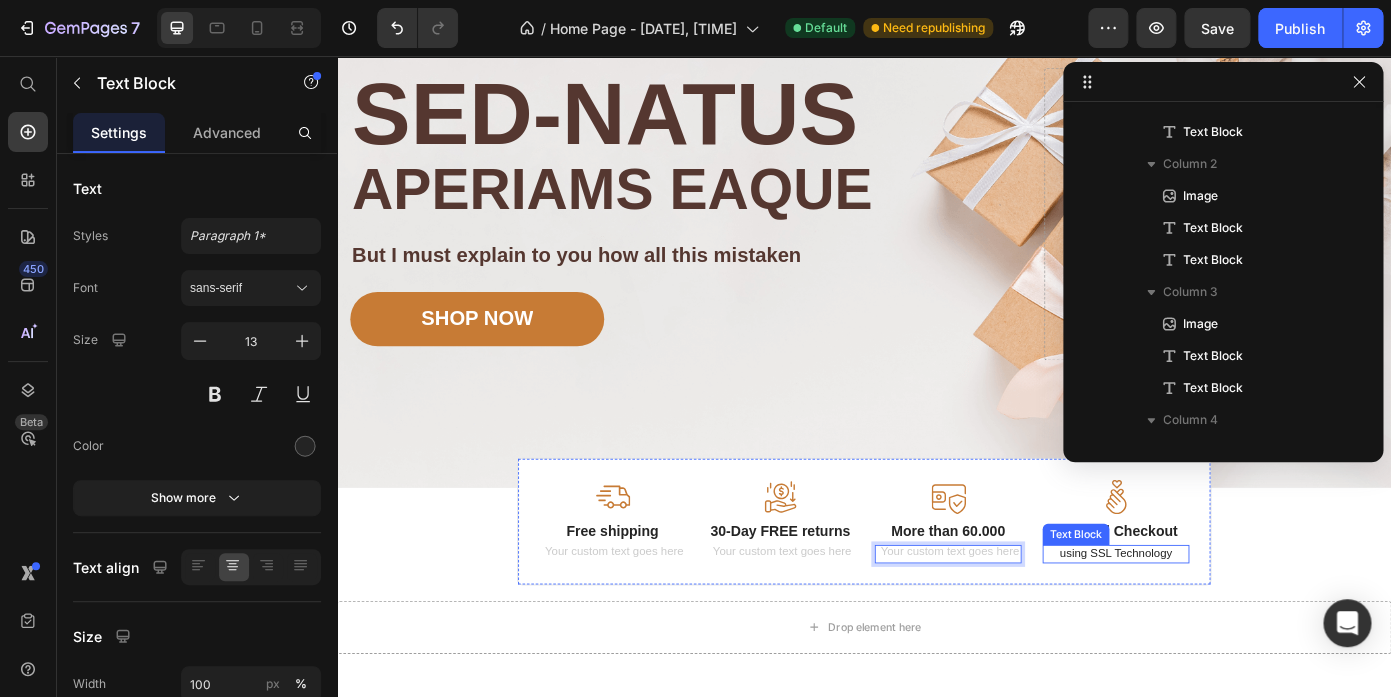 scroll, scrollTop: 946, scrollLeft: 0, axis: vertical 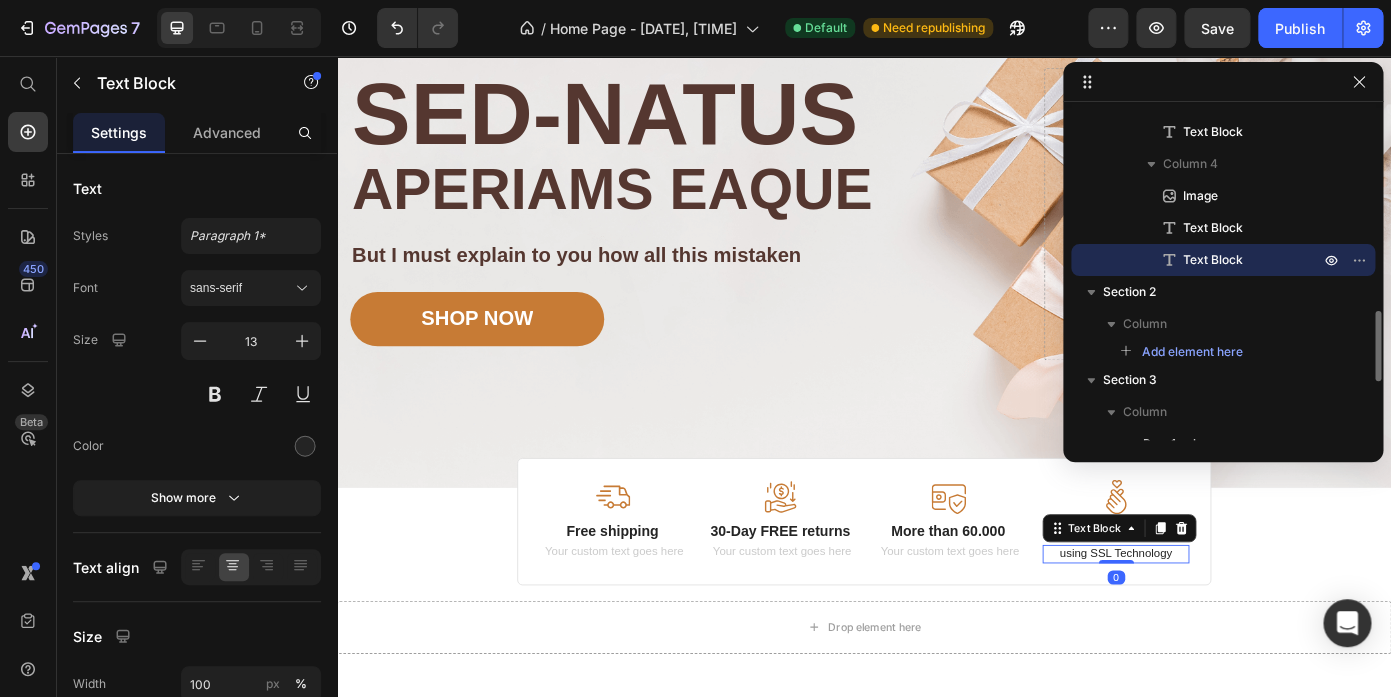 click on "using SSL Technology" at bounding box center [1223, 622] 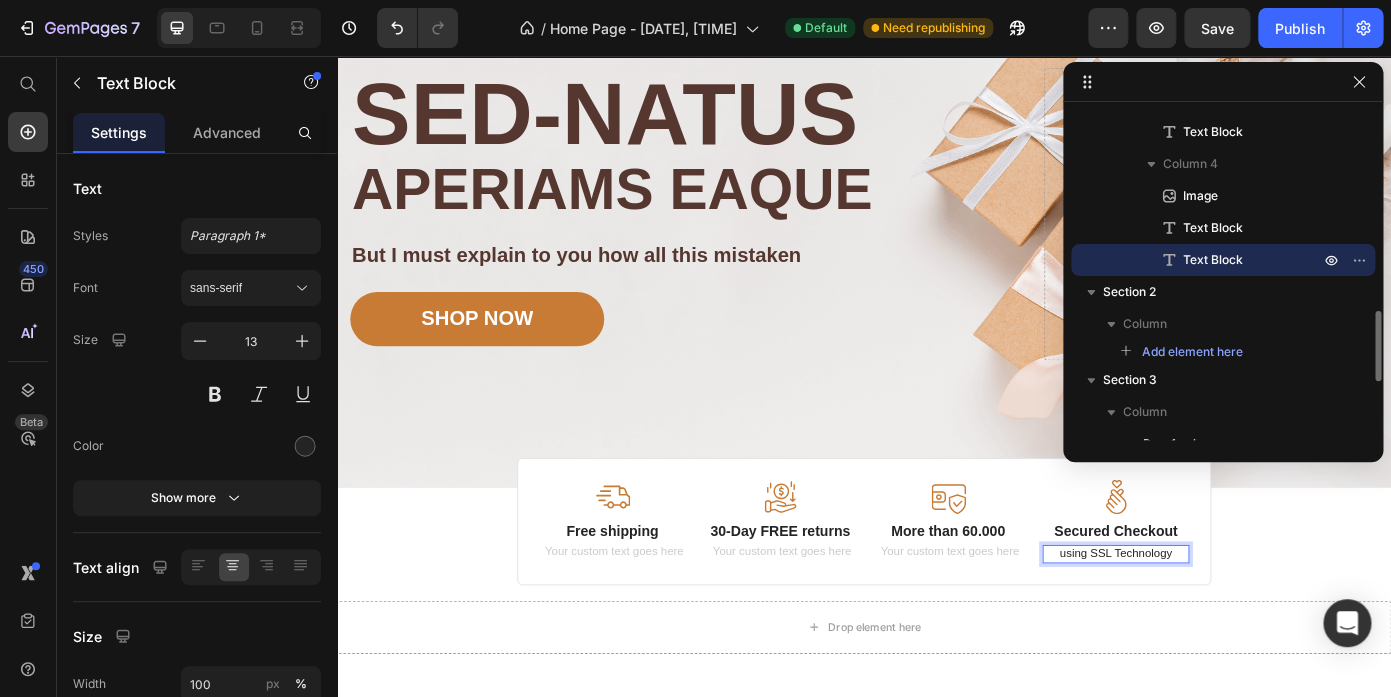 click on "using SSL Technology" at bounding box center [1223, 622] 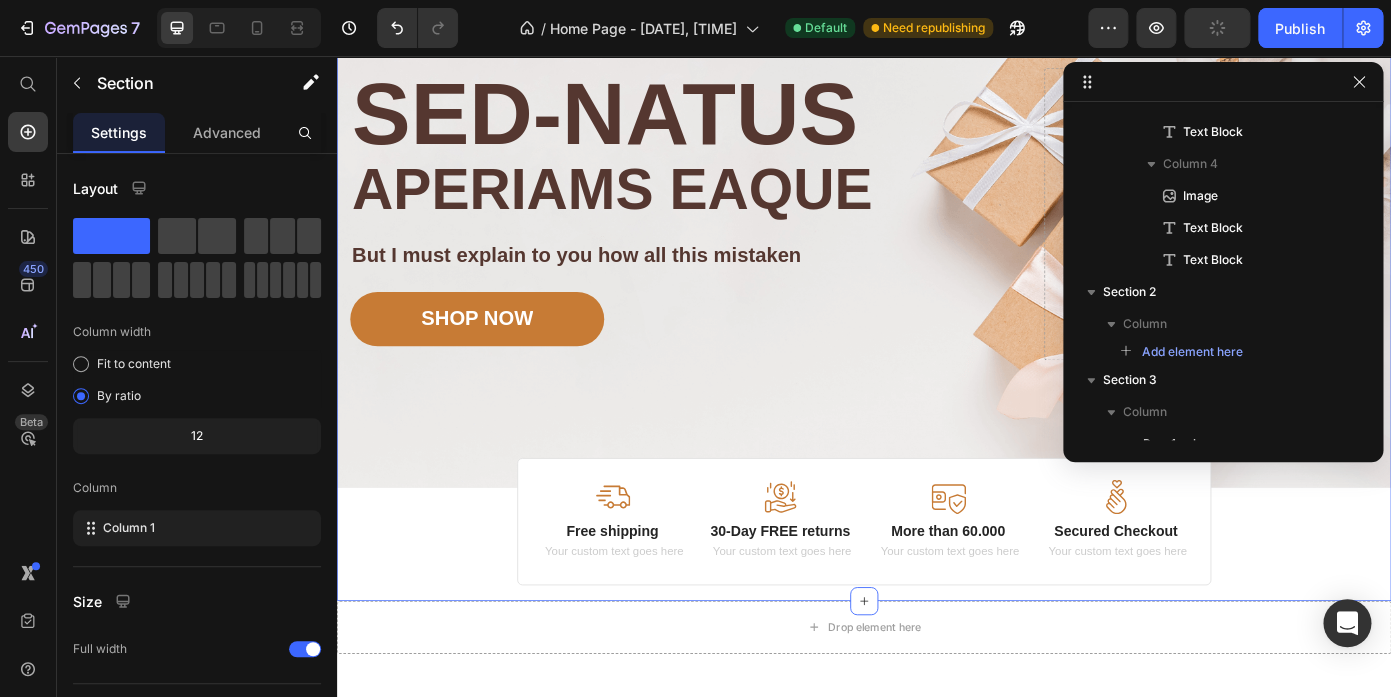 click on "Image Image Free shipping Text Block from The States Text Block Advanced List Image 30-Day FREE returns Text Block & Exchange Text Block Advanced List Row Image More than 60.000 Text Block Happy “Cattomers” Text Block Advanced List Image Secured Checkout Text Block using SSL Technology Text Block Advanced List Row Title Line Sed-natus Heading aperiams eaque Text Block But I must explain to you how all this mistaken Text Block SHOP NOW Button Drop element here Row Row Hero Banner Image Free shipping Text Block Text Block Image 30-Day FREE returns Text Block Text Block Image More than 60.000 Text Block Text Block Image Secured Checkout Text Block Text Block Row" at bounding box center [937, 314] 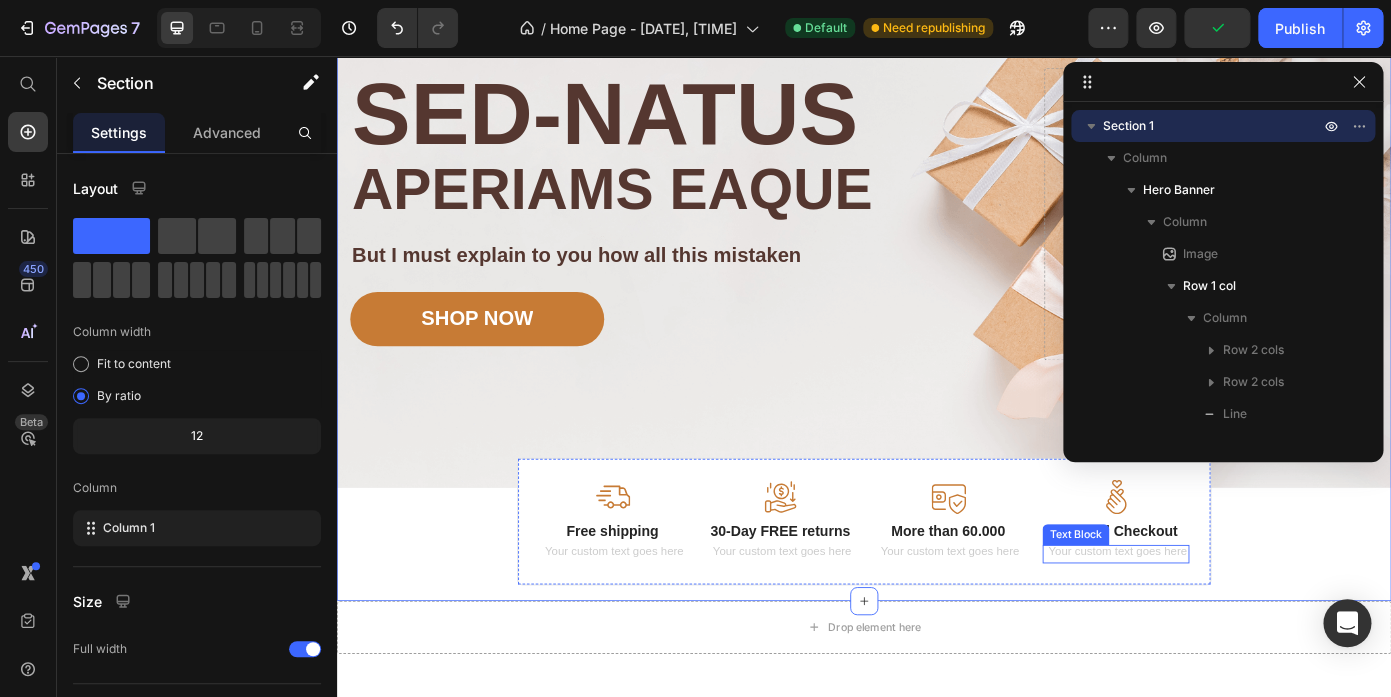 click at bounding box center (1223, 622) 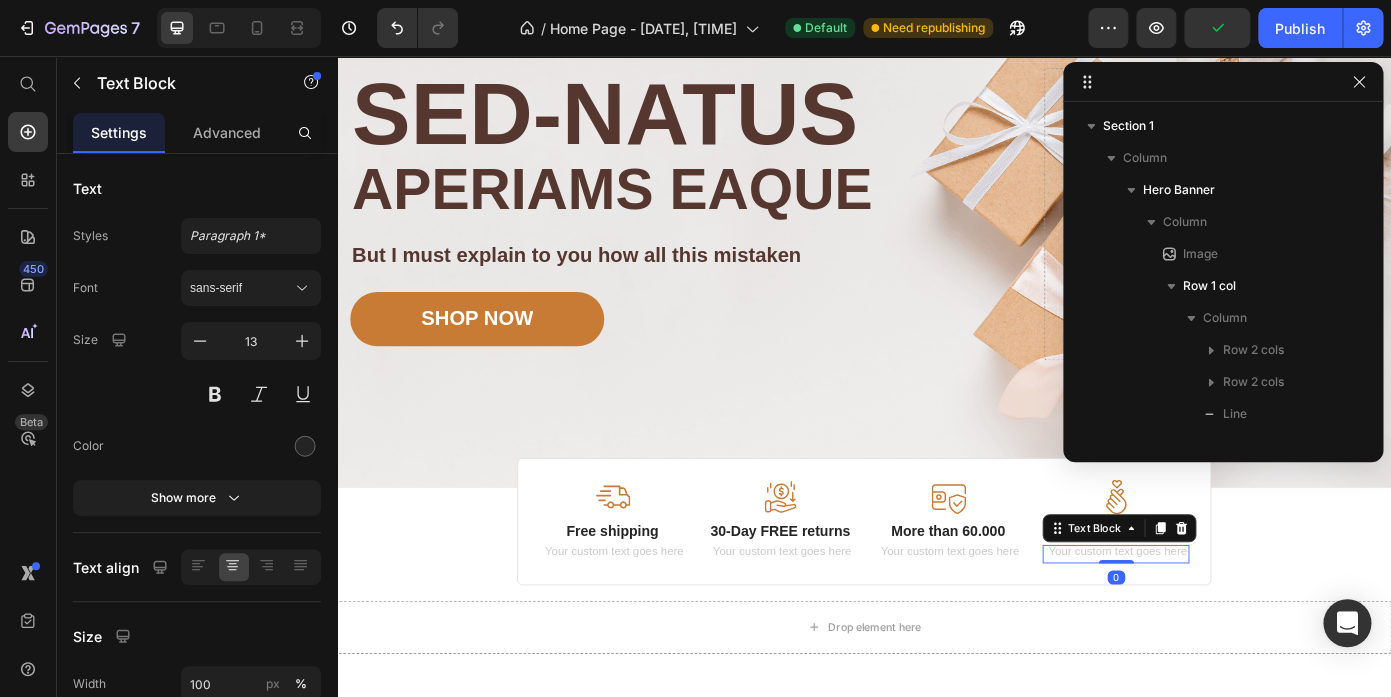 scroll, scrollTop: 946, scrollLeft: 0, axis: vertical 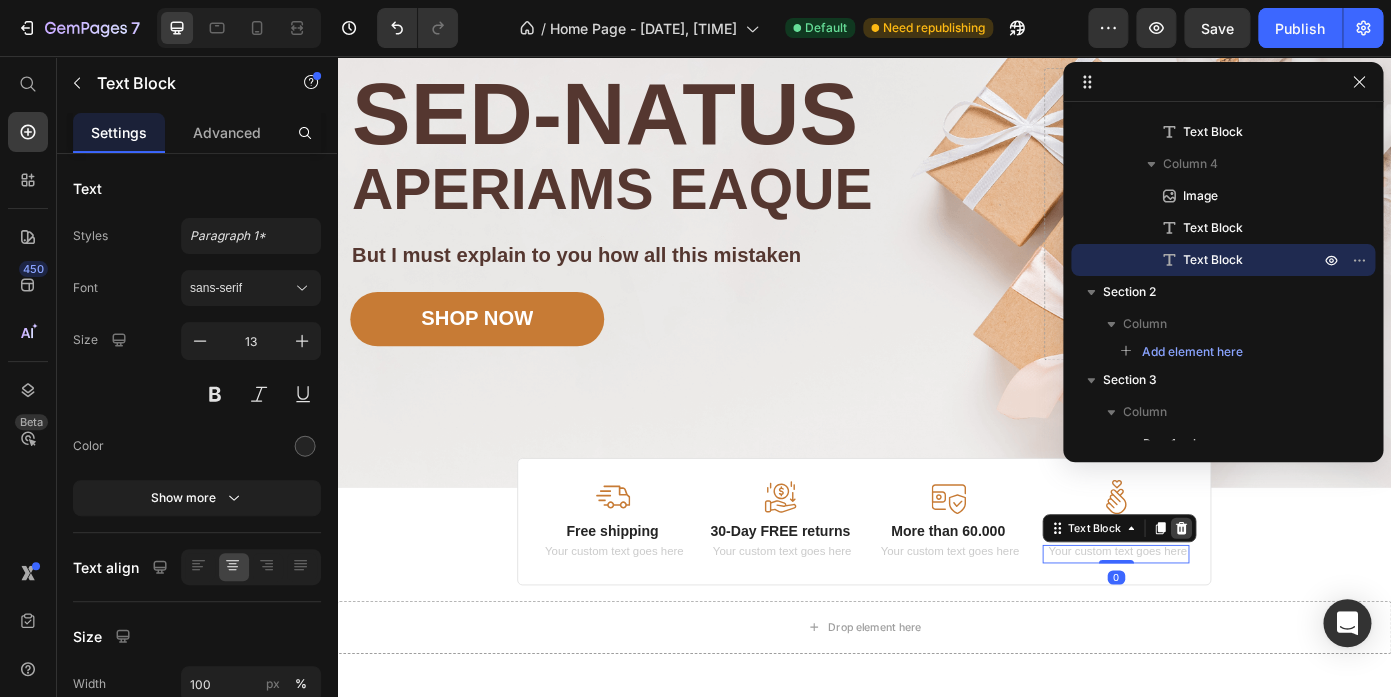 click 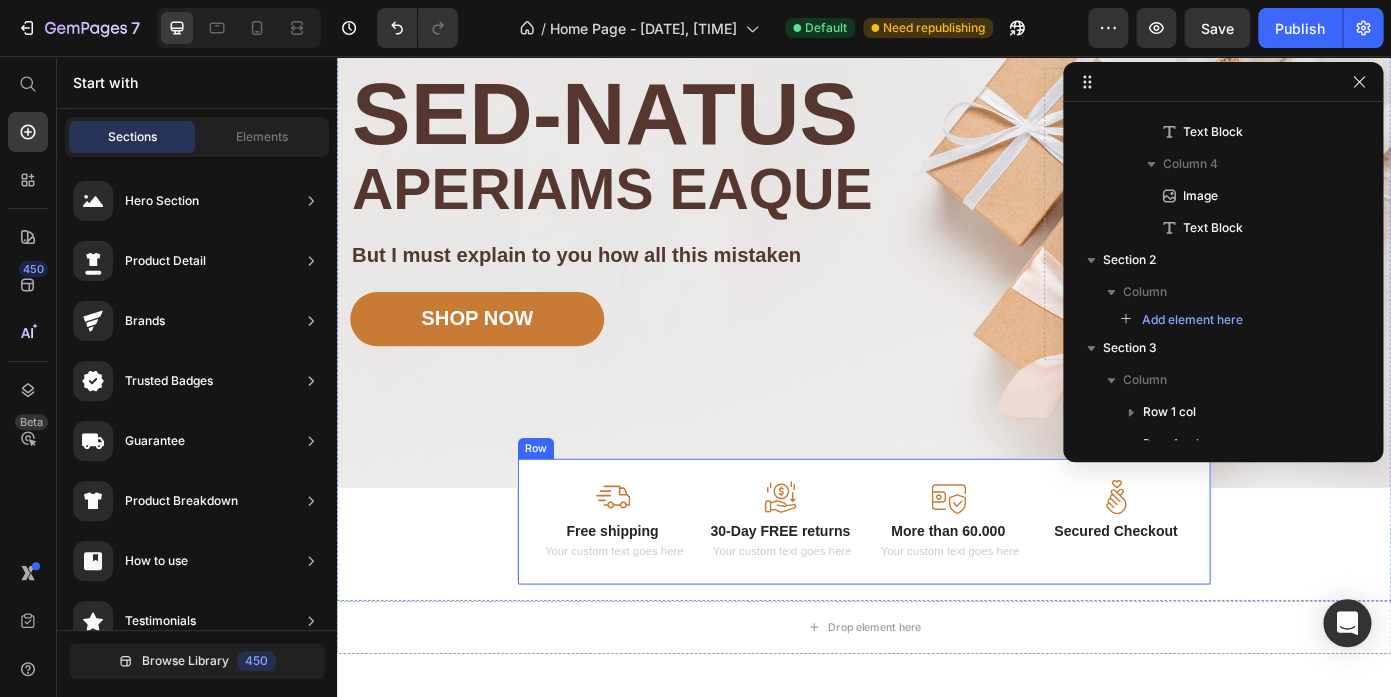 click at bounding box center (1032, 622) 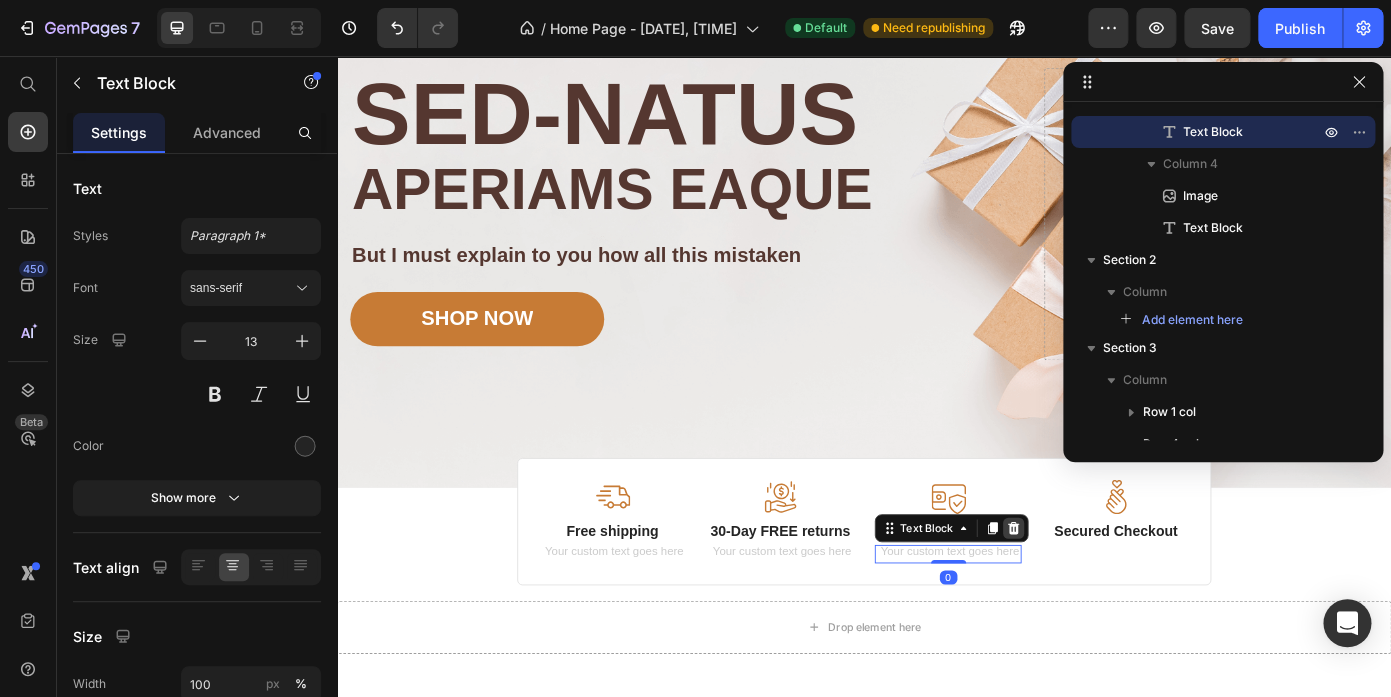 click 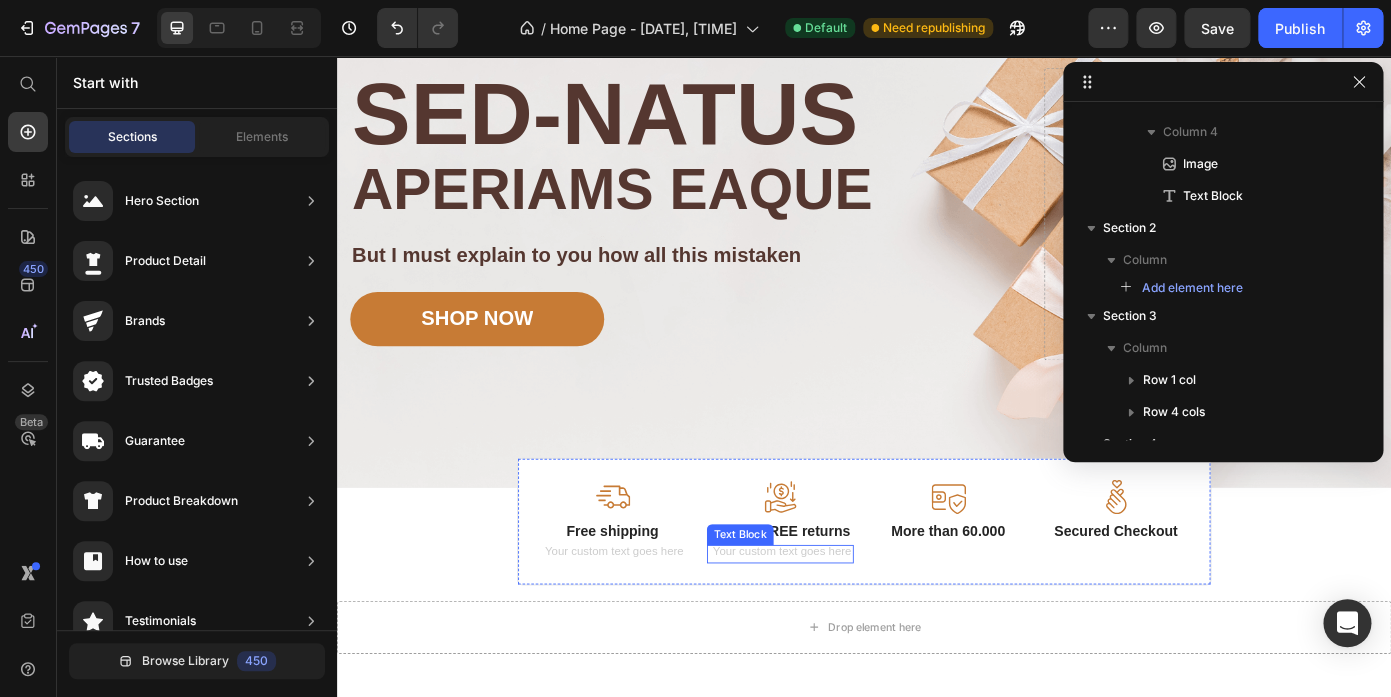 click at bounding box center (841, 622) 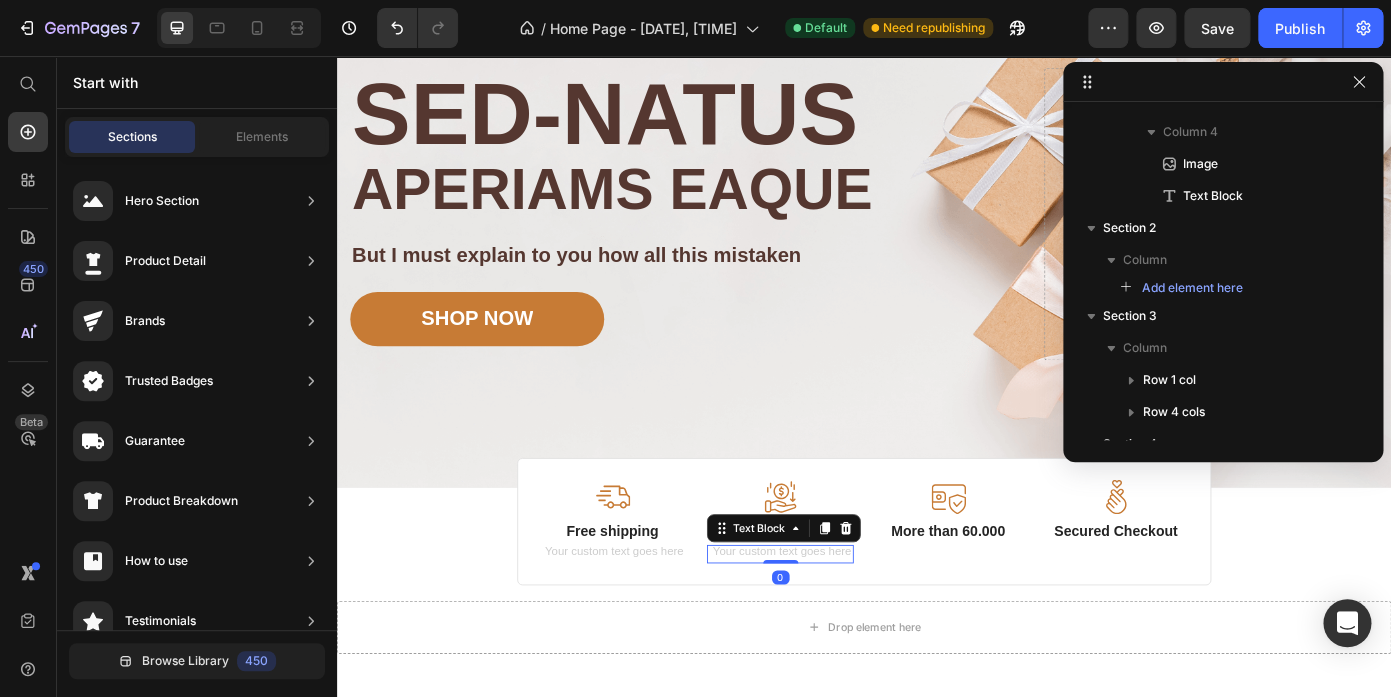 scroll, scrollTop: 690, scrollLeft: 0, axis: vertical 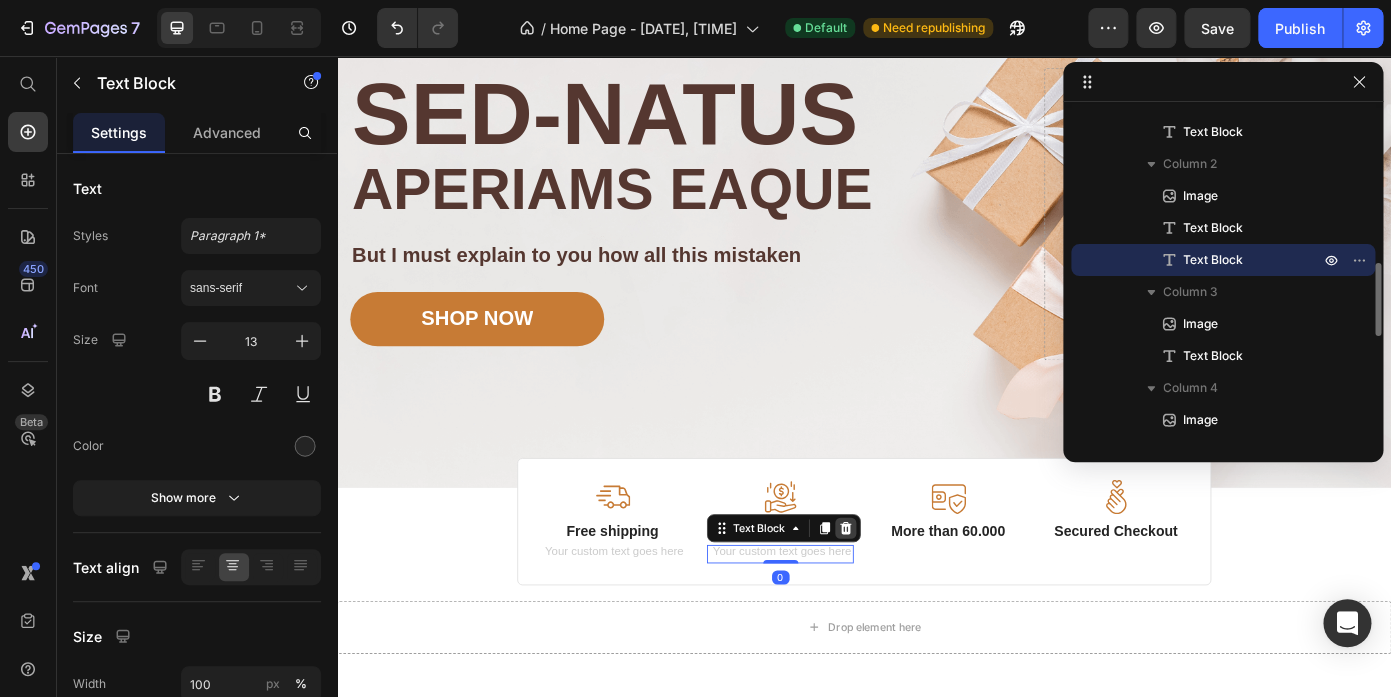click at bounding box center [916, 593] 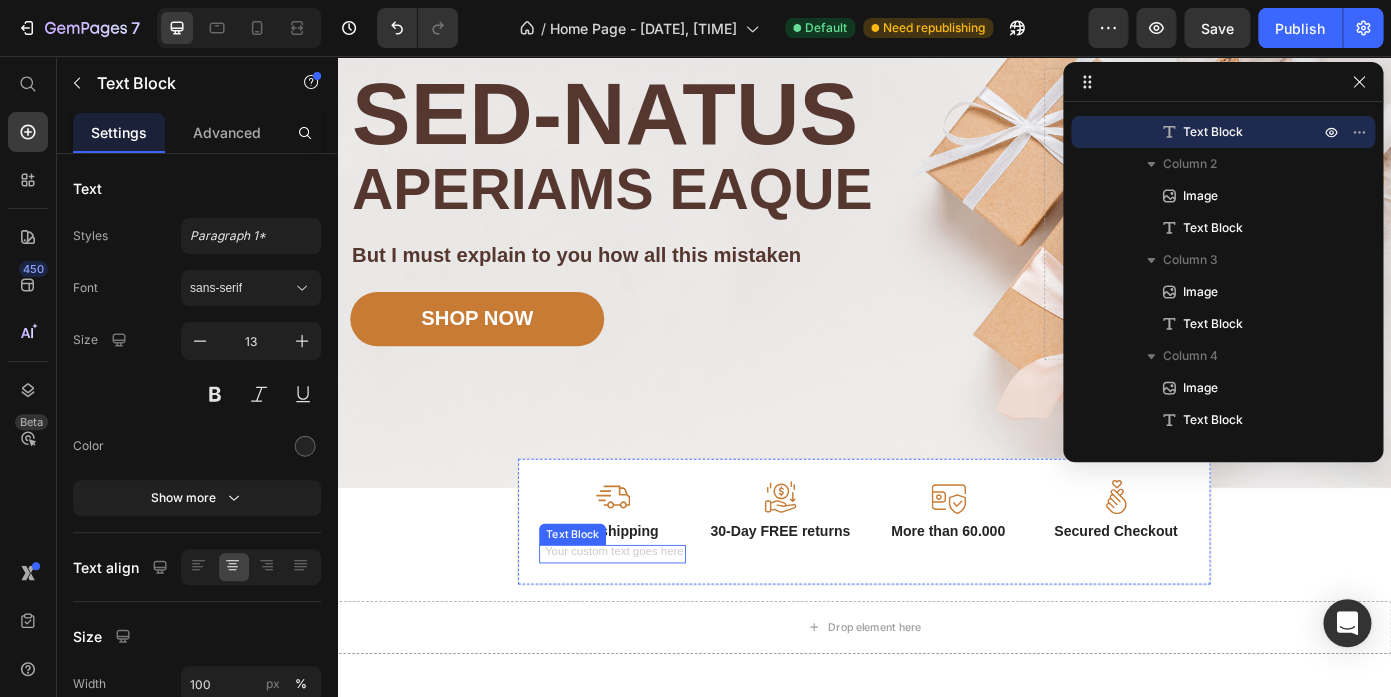 click at bounding box center [650, 622] 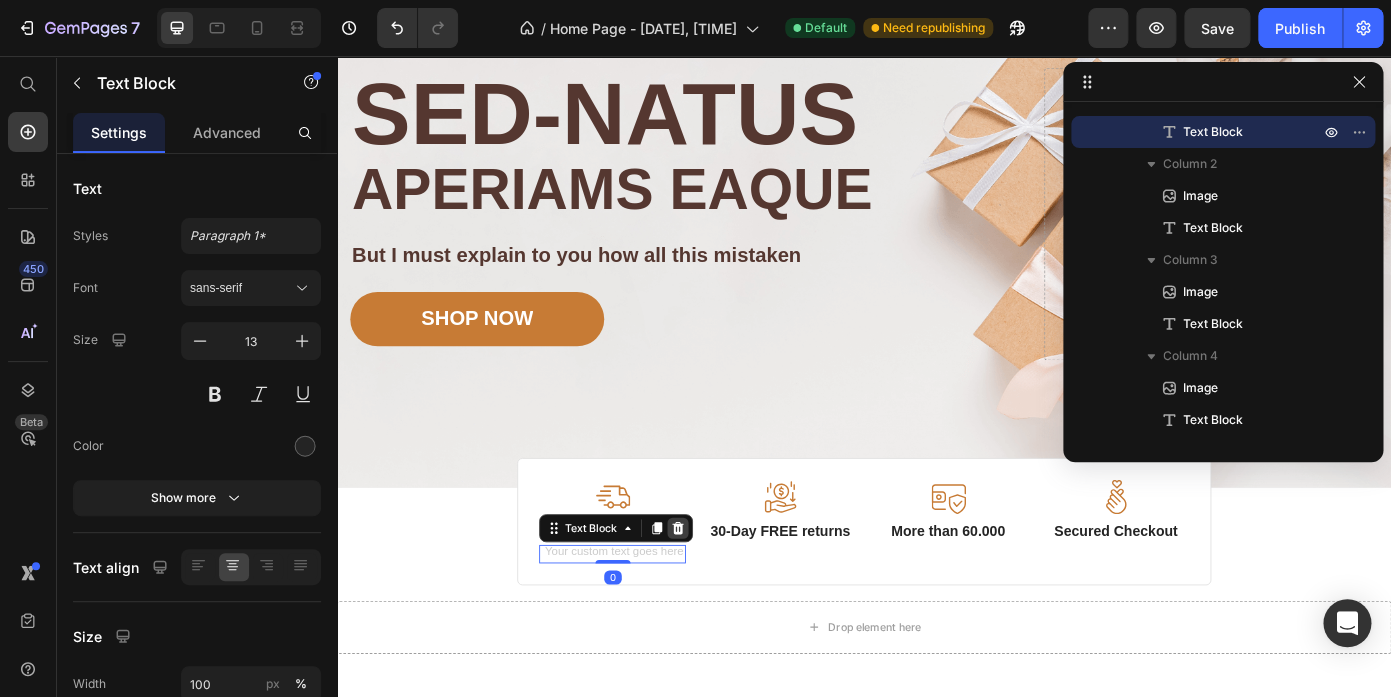 click 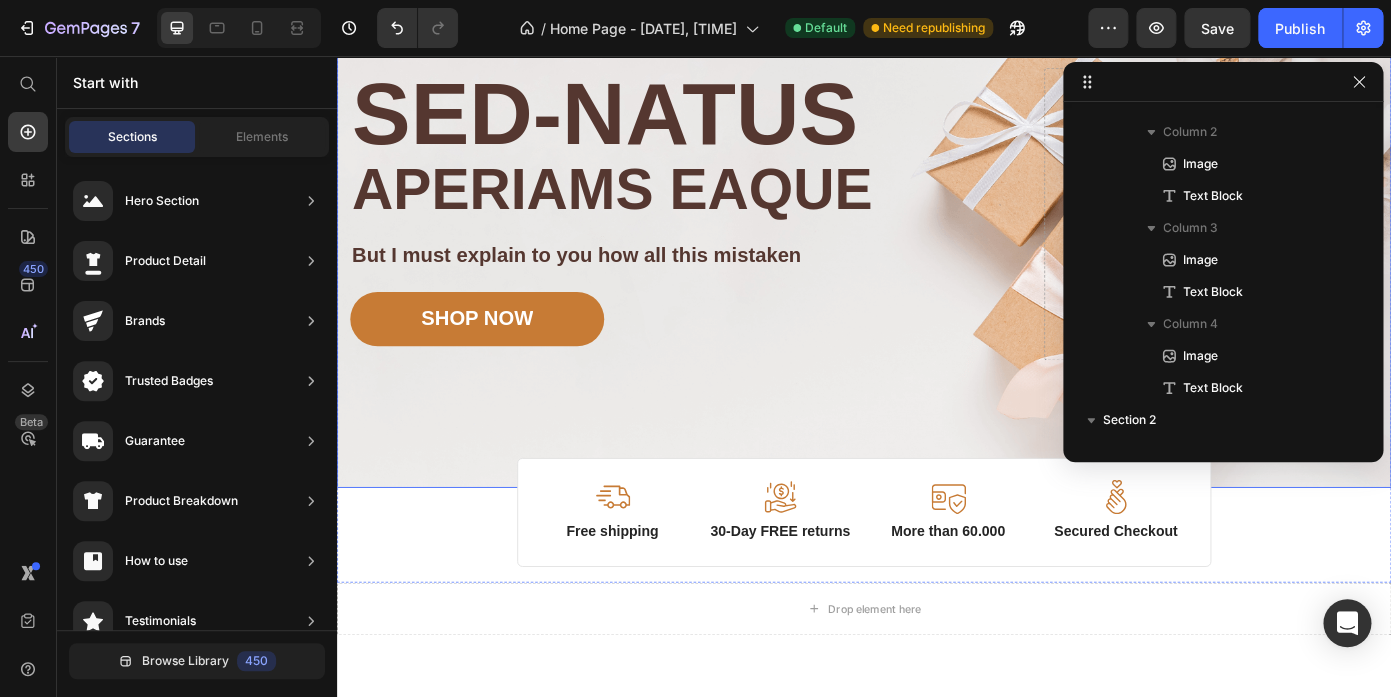 click on "Image Image Free shipping Text Block from The States Text Block Advanced List Image 30-Day FREE returns Text Block & Exchange Text Block Advanced List Row Image More than 60.000 Text Block Happy “Cattomers” Text Block Advanced List Image Secured Checkout Text Block using SSL Technology Text Block Advanced List Row                Title Line Sed-natus Heading aperiams eaque Text Block But I must explain to you how all this mistaken Text Block SHOP NOW Button
Drop element here Row Row" at bounding box center (937, 259) 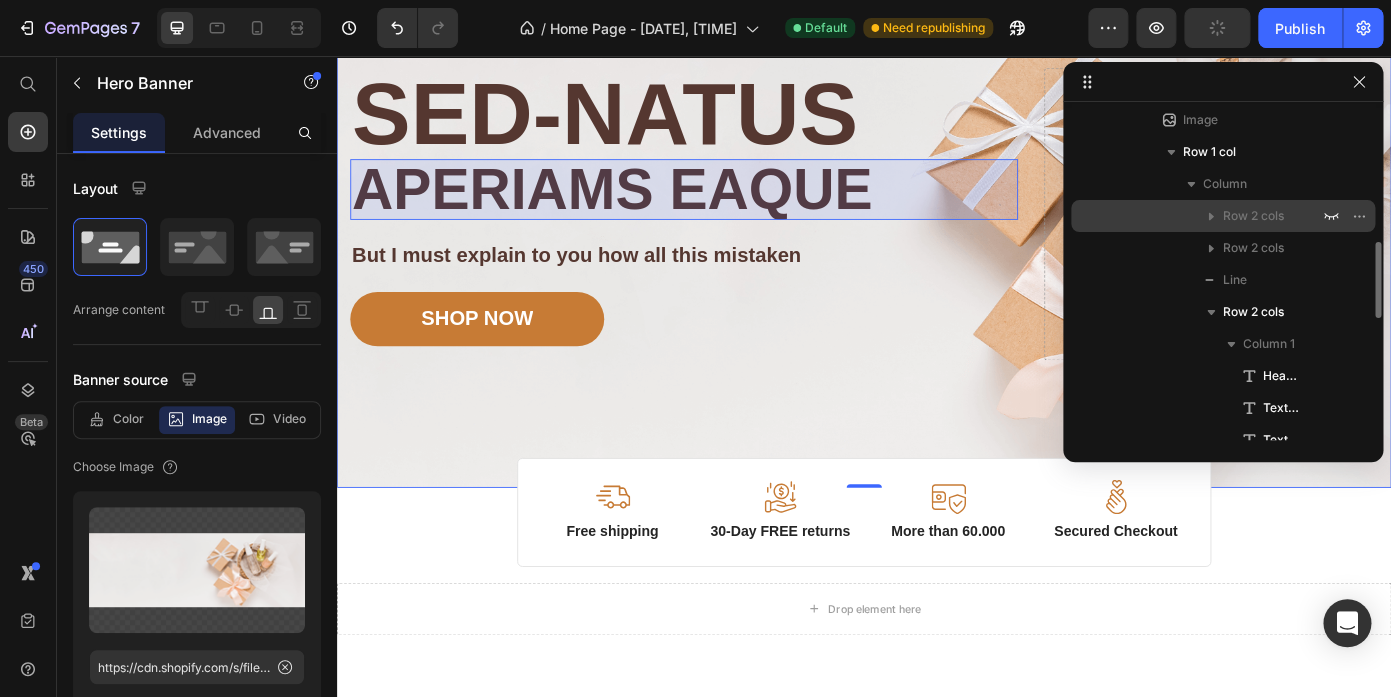 scroll, scrollTop: 247, scrollLeft: 0, axis: vertical 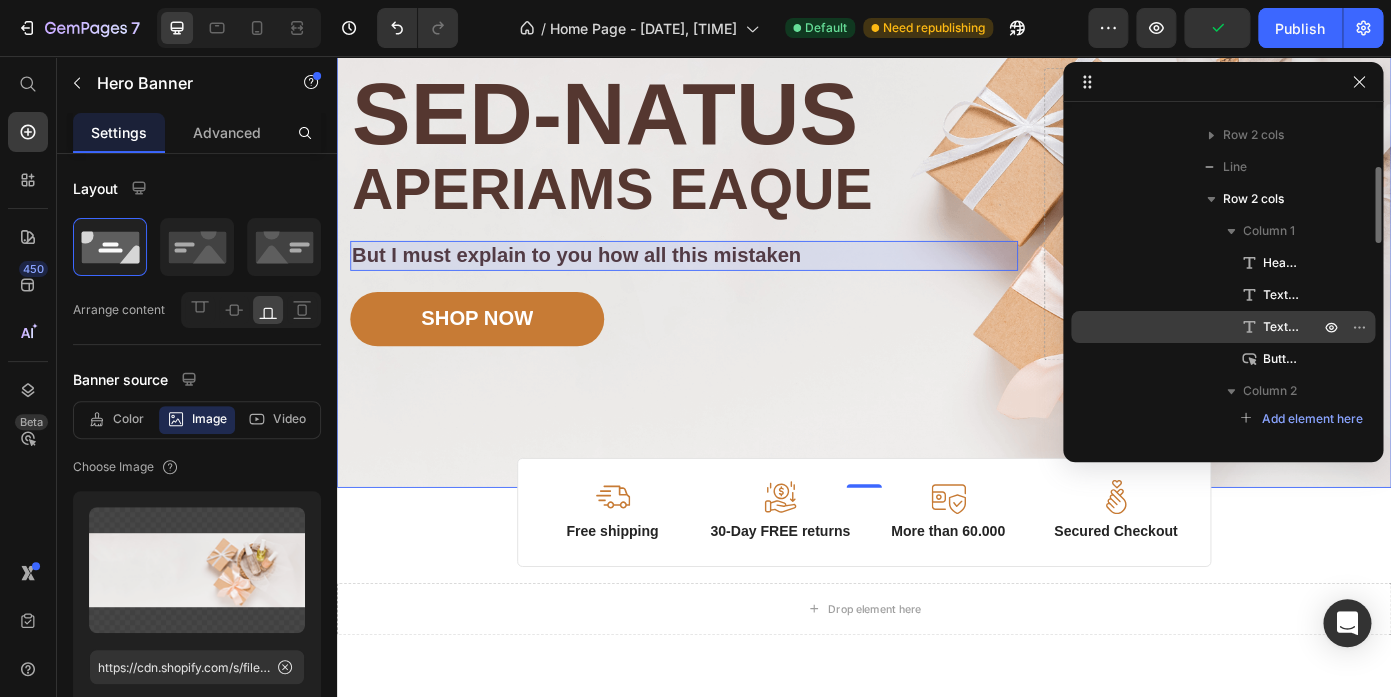 click on "Text Block" at bounding box center (1281, 327) 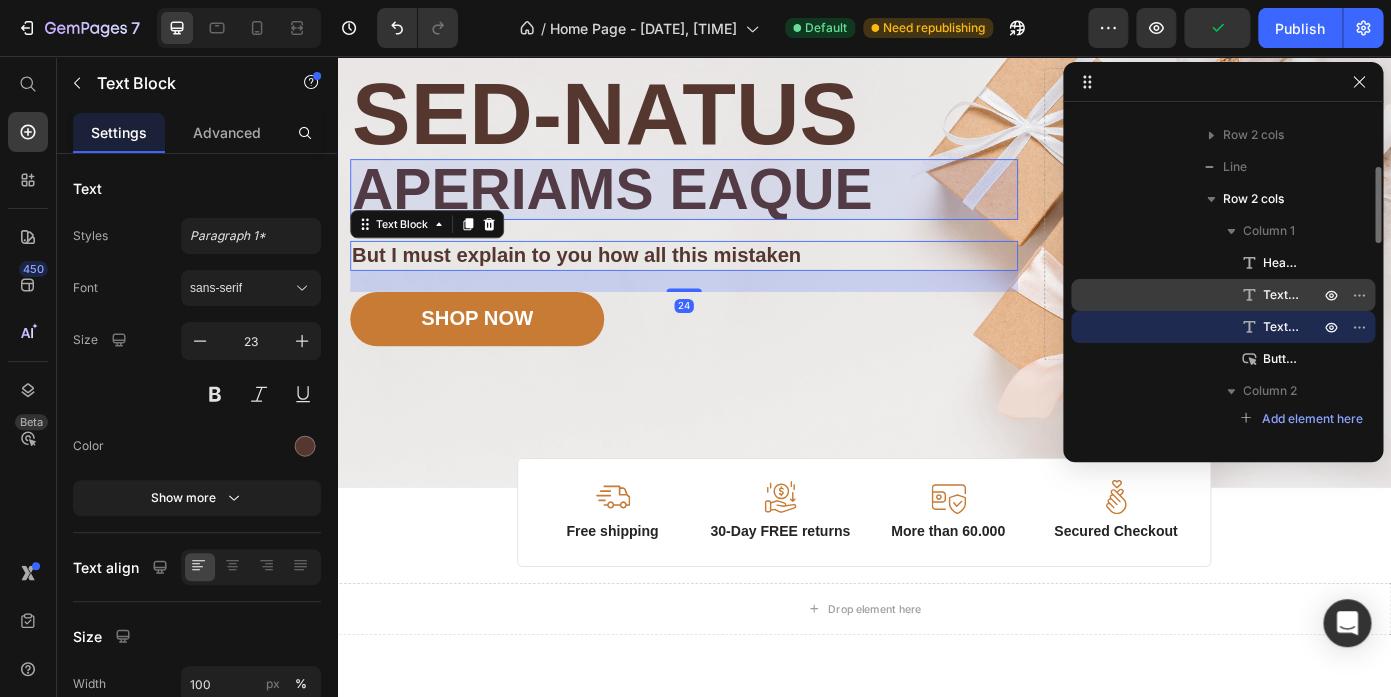 click on "Text Block" at bounding box center [1223, 295] 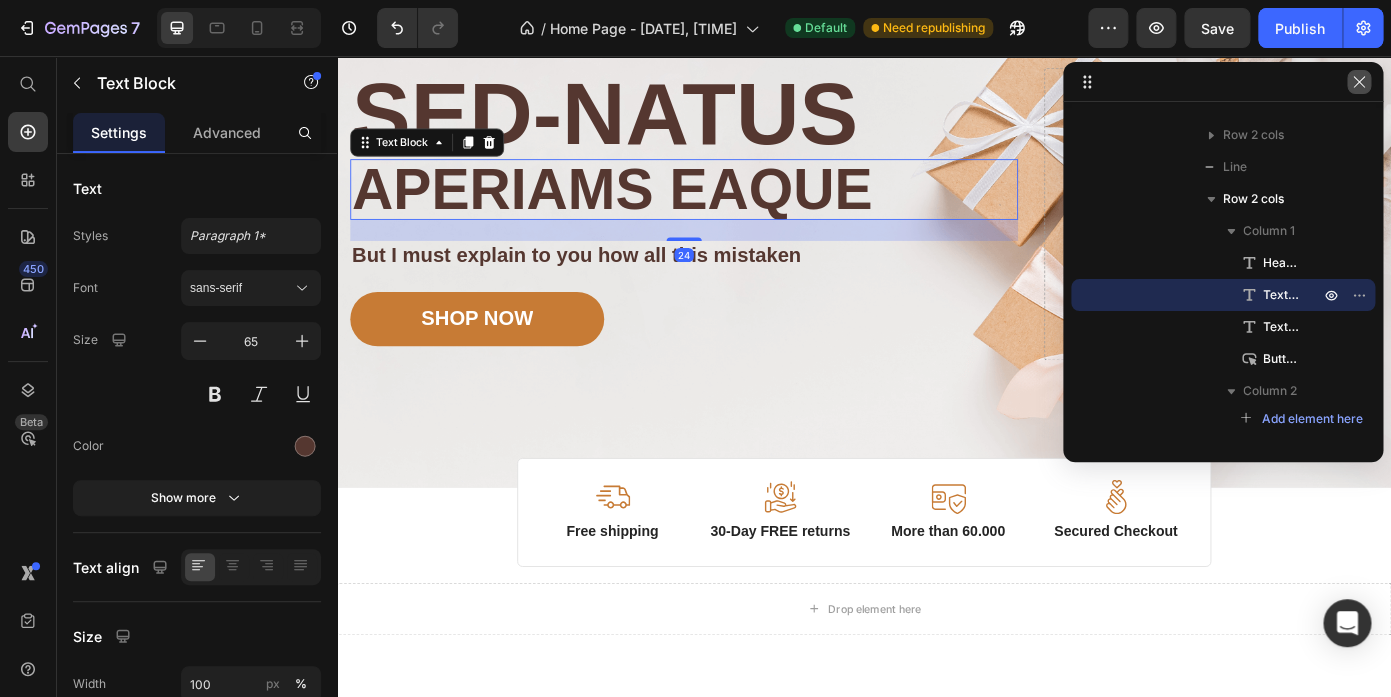click 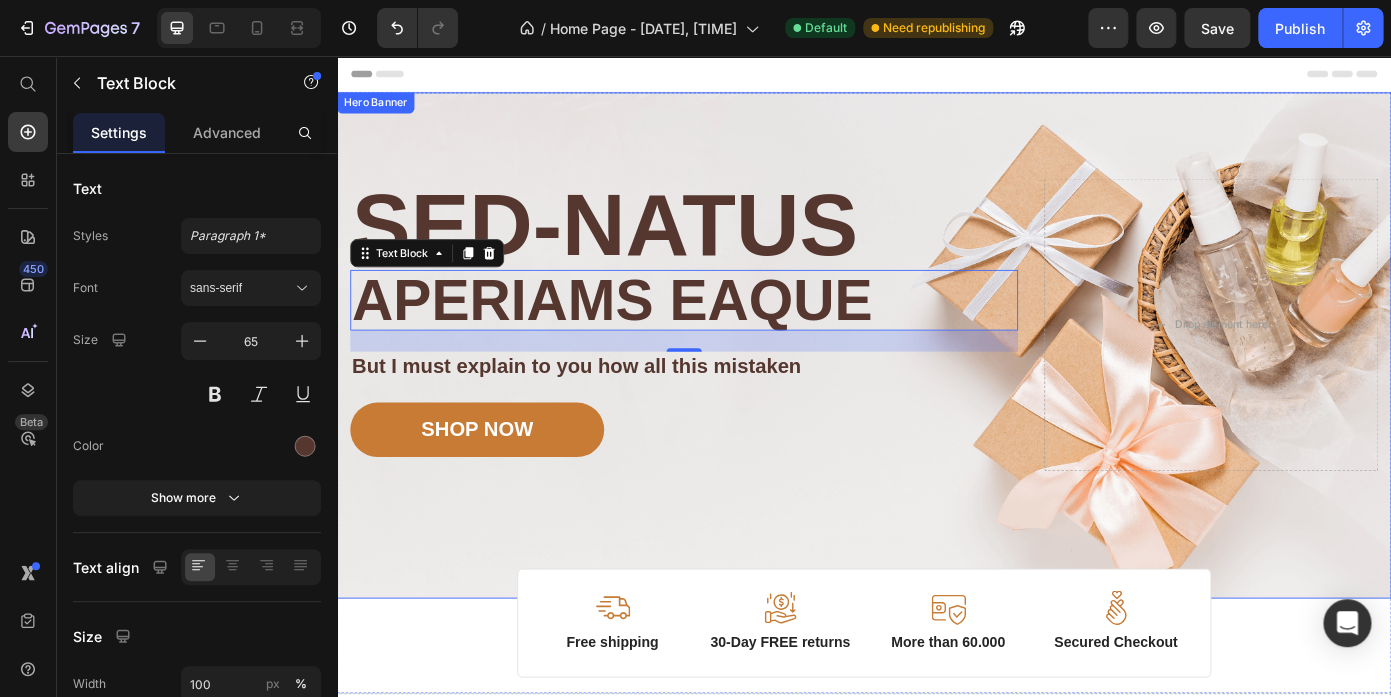 scroll, scrollTop: 25, scrollLeft: 0, axis: vertical 